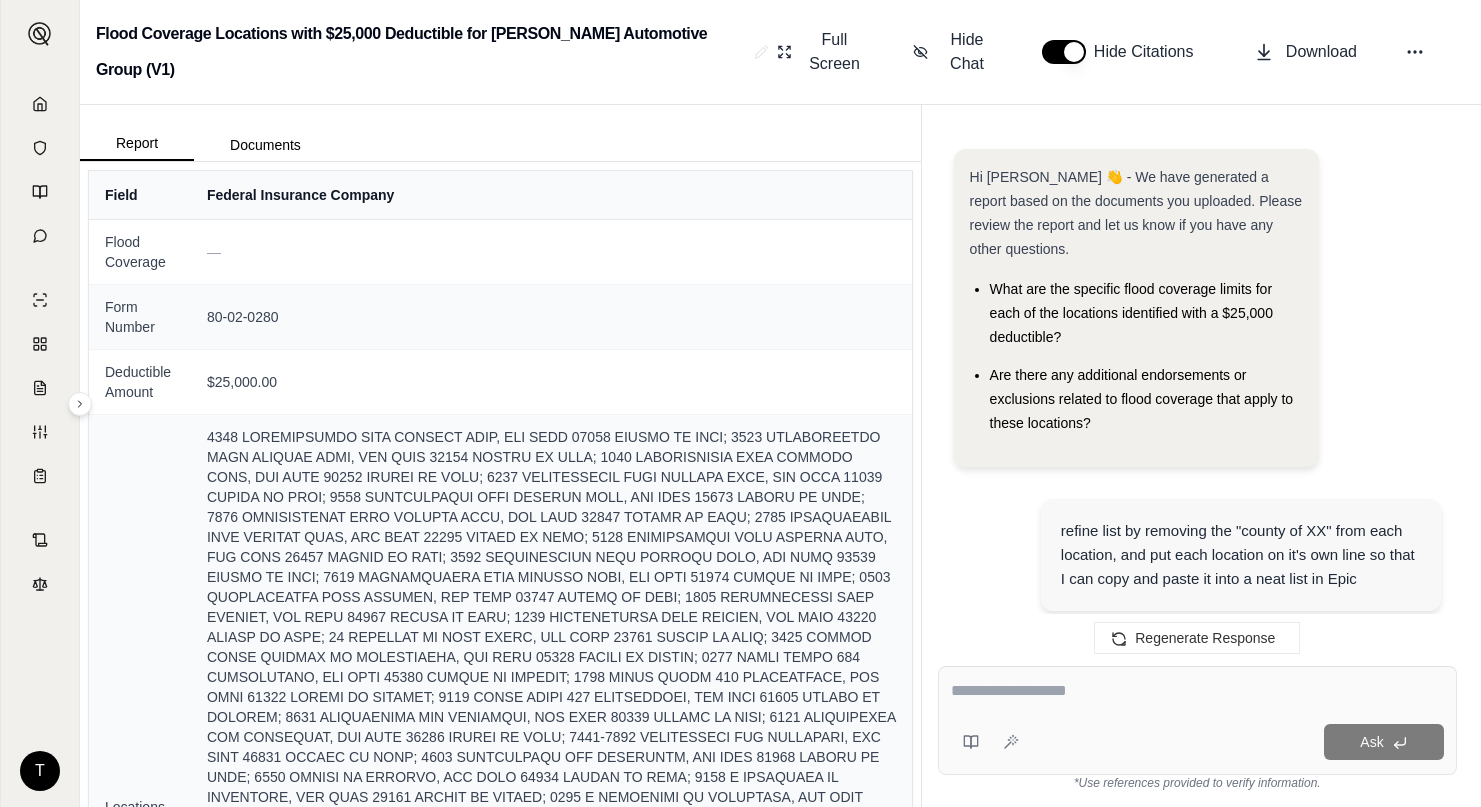 scroll, scrollTop: 0, scrollLeft: 0, axis: both 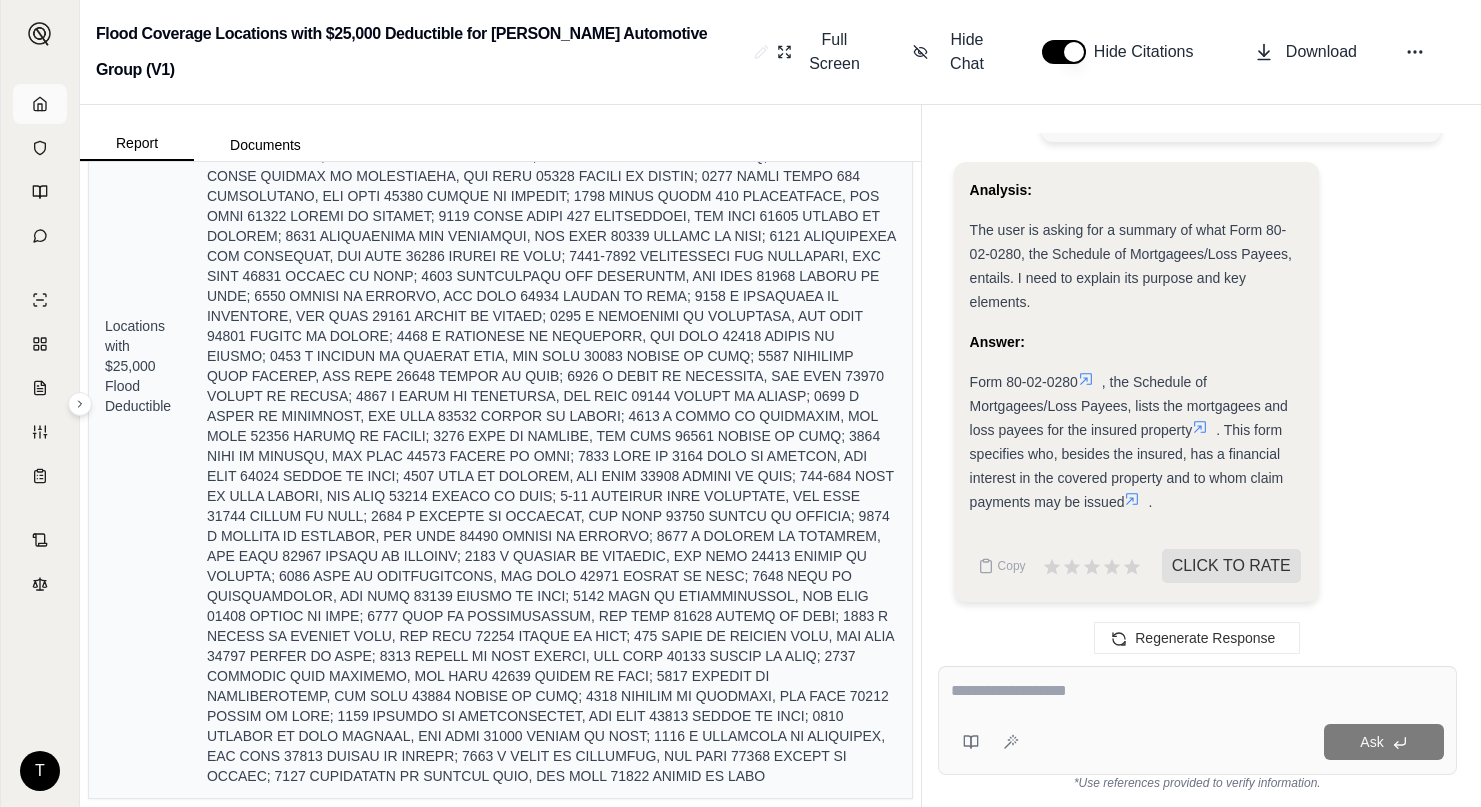 click 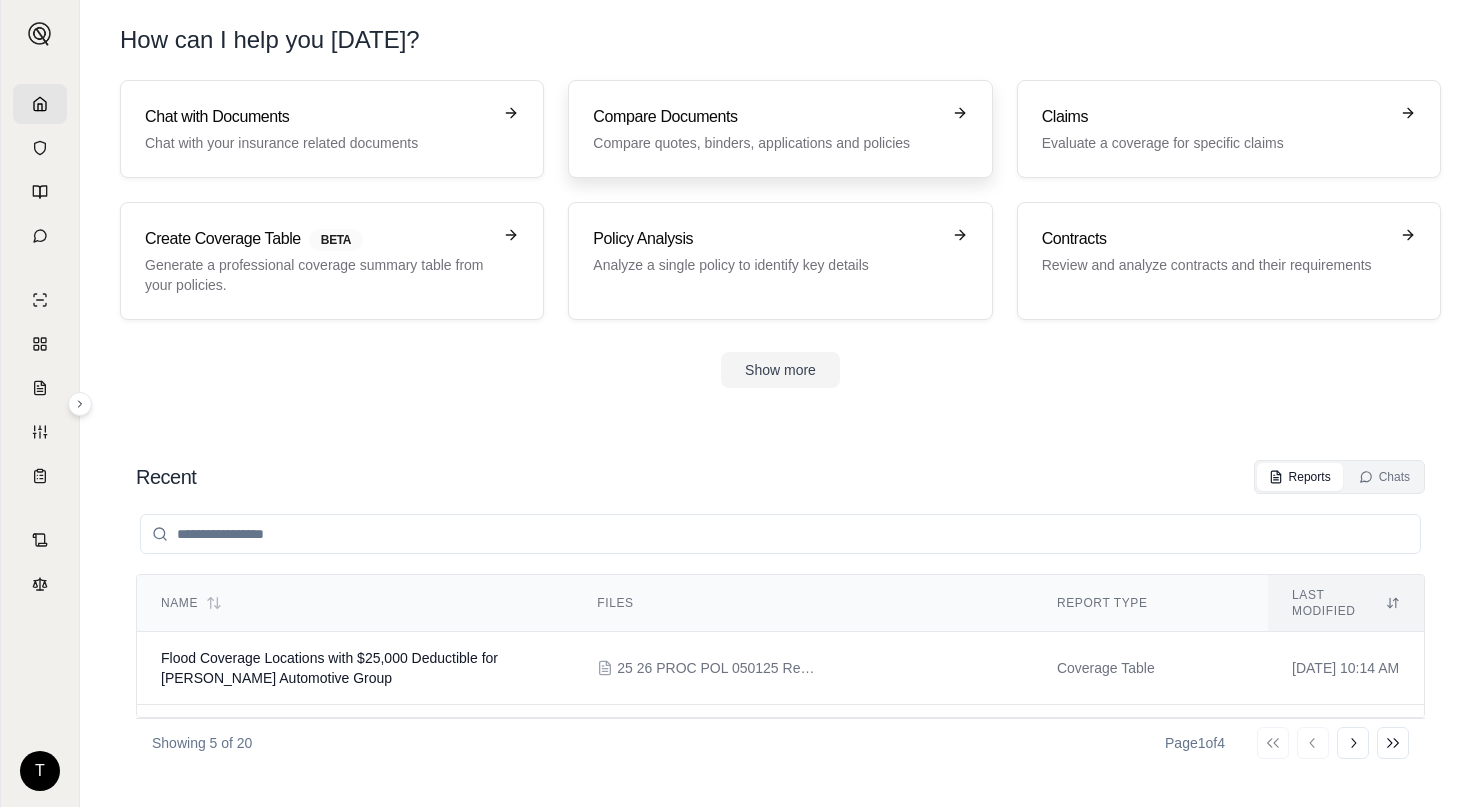 click on "Compare Documents" at bounding box center [766, 117] 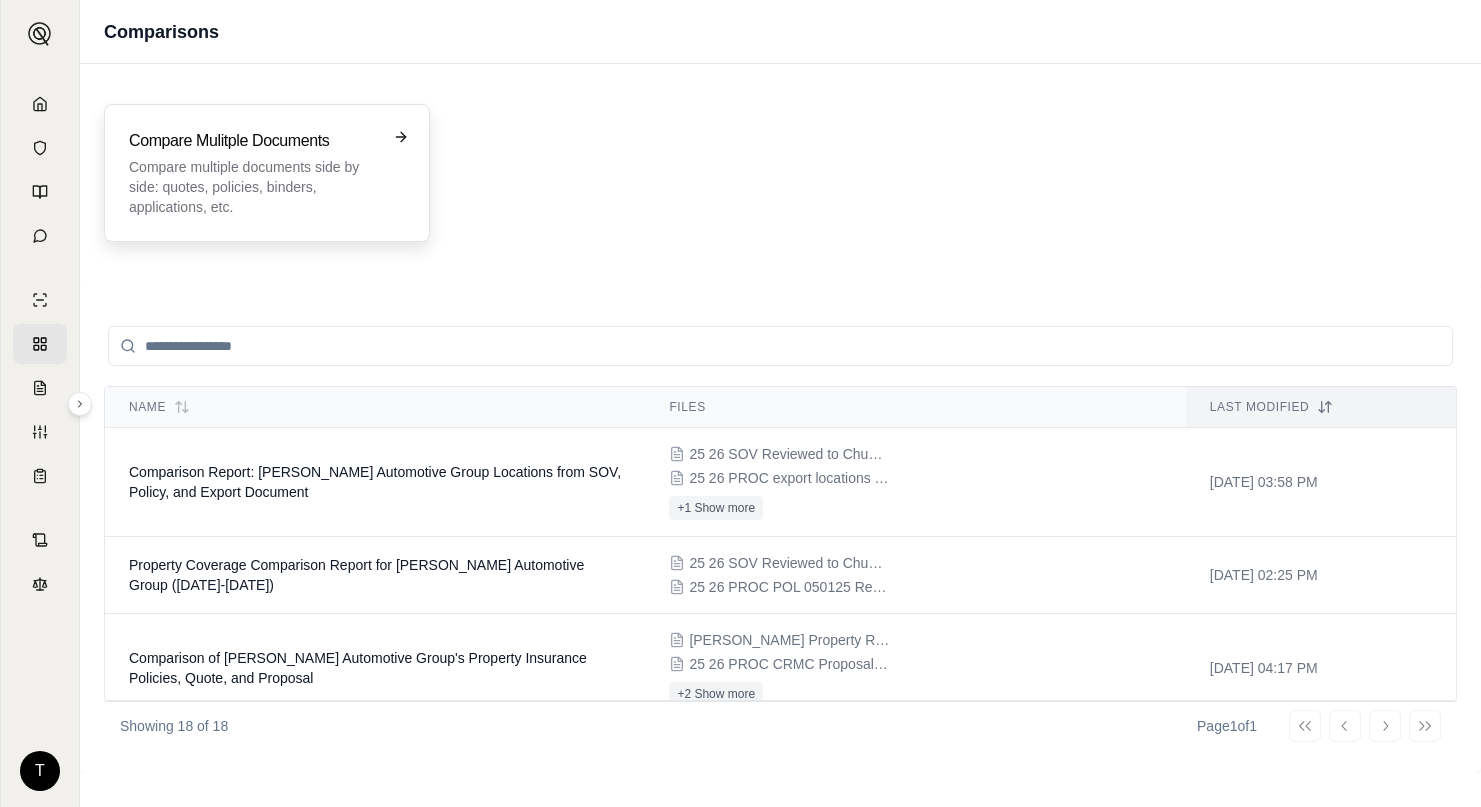 click on "Compare Mulitple Documents Compare multiple documents side by side: quotes, policies, binders, applications, etc." at bounding box center [253, 173] 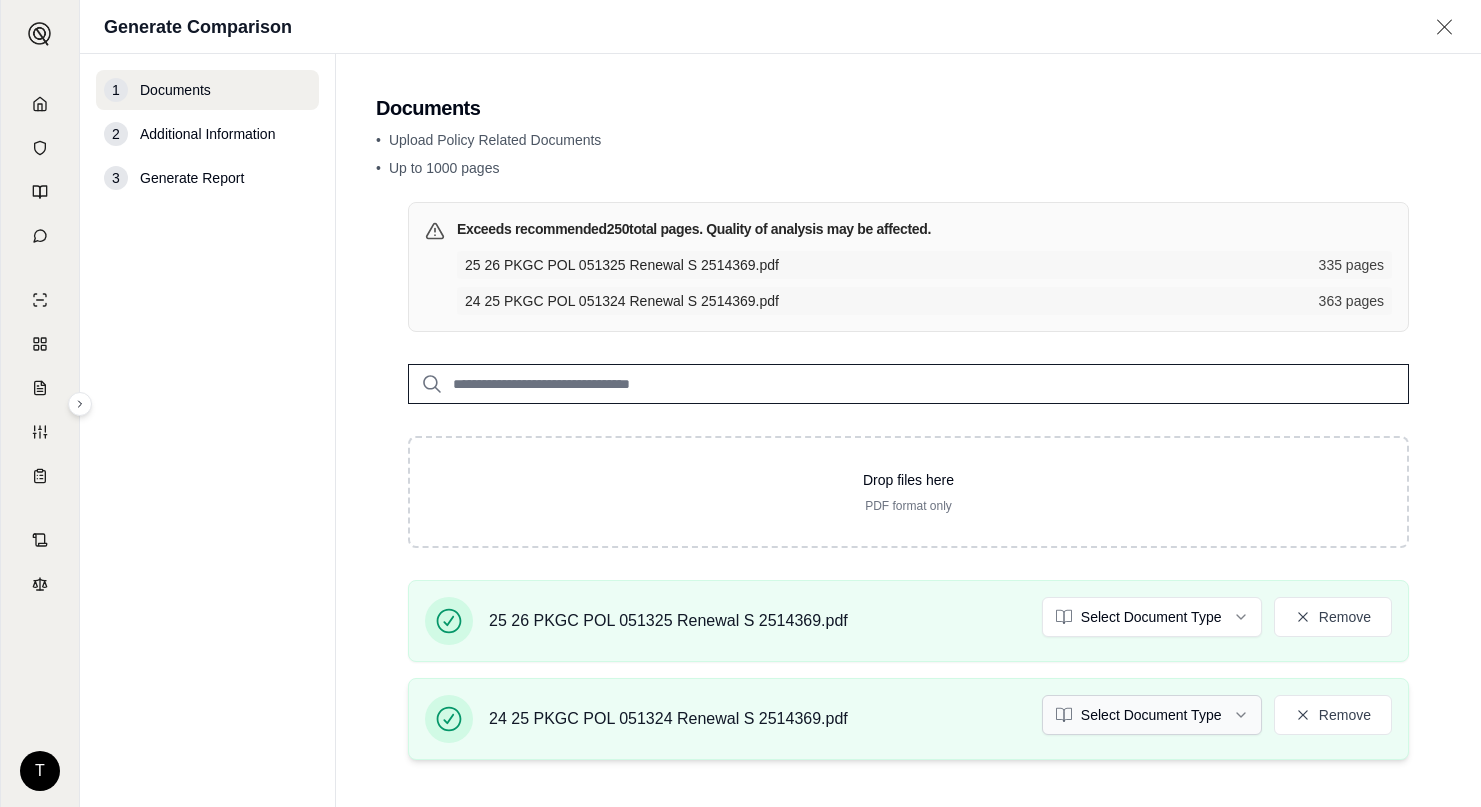 click on "T Generate Comparison 1 Documents 2 Additional Information 3 Generate Report Documents • Upload Policy Related Documents • Up to 1000 pages Exceeds recommended  250  total pages. Quality of analysis may be affected. 25 26 PKGC POL 051325 Renewal S 2514369.pdf 335 pages 24 25 PKGC POL 051324 Renewal S 2514369.pdf 363 pages Drop files here PDF format only 25 26 PKGC POL 051325 Renewal S 2514369.pdf Select Document Type Remove 24 25 PKGC POL 051324 Renewal S 2514369.pdf Select Document Type Remove • Please select valid document types for: 24 25 PKGC POL 051324 Renewal S 2514369.pdf,
25 26 PKGC POL 051325 Renewal S 2514369.pdf Additional Information →" at bounding box center (740, 403) 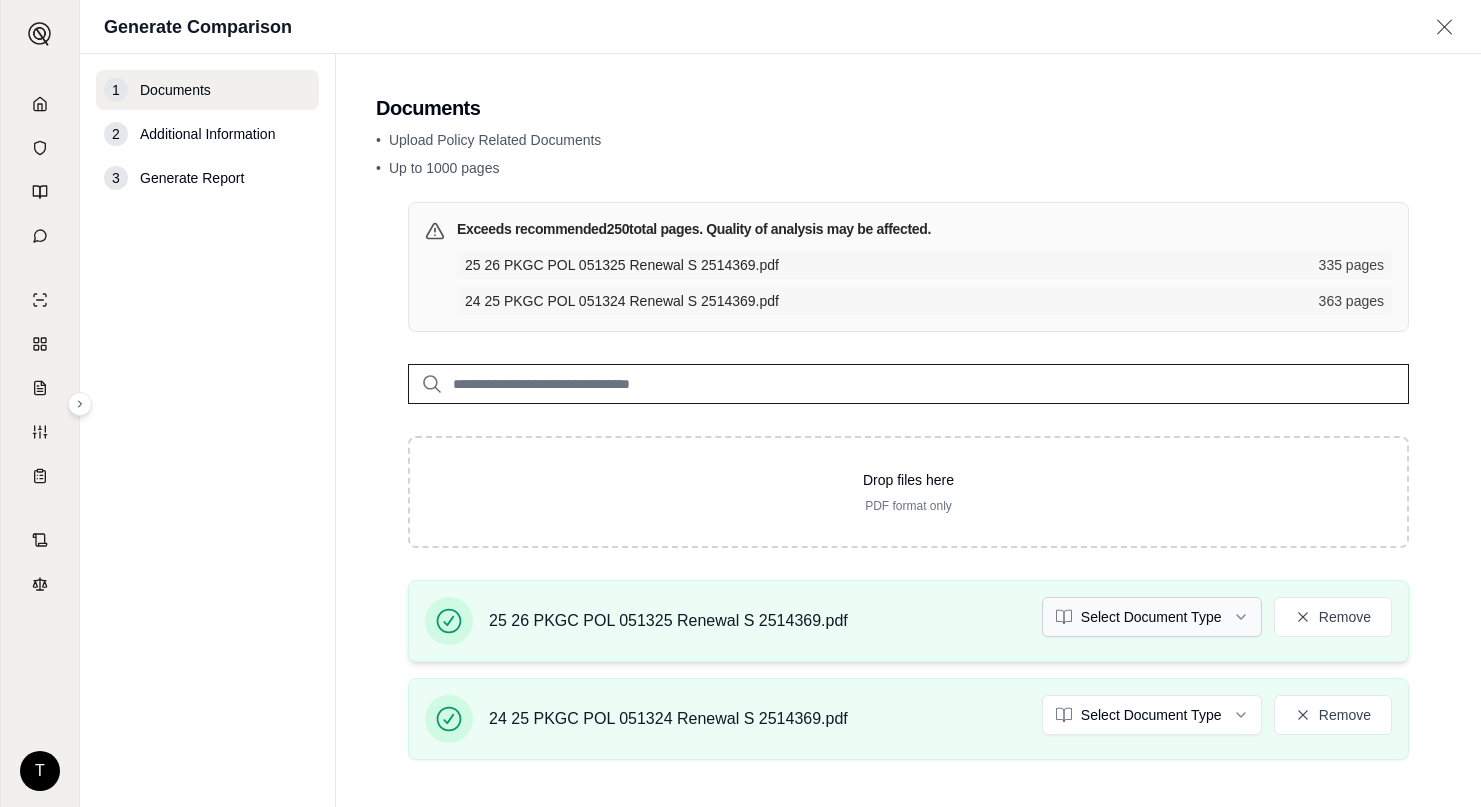 click on "T Generate Comparison 1 Documents 2 Additional Information 3 Generate Report Documents • Upload Policy Related Documents • Up to 1000 pages Exceeds recommended  250  total pages. Quality of analysis may be affected. 25 26 PKGC POL 051325 Renewal S 2514369.pdf 335 pages 24 25 PKGC POL 051324 Renewal S 2514369.pdf 363 pages Drop files here PDF format only 25 26 PKGC POL 051325 Renewal S 2514369.pdf Select Document Type Remove 24 25 PKGC POL 051324 Renewal S 2514369.pdf Select Document Type Remove • Please select valid document types for: 24 25 PKGC POL 051324 Renewal S 2514369.pdf,
25 26 PKGC POL 051325 Renewal S 2514369.pdf Additional Information →" at bounding box center (740, 403) 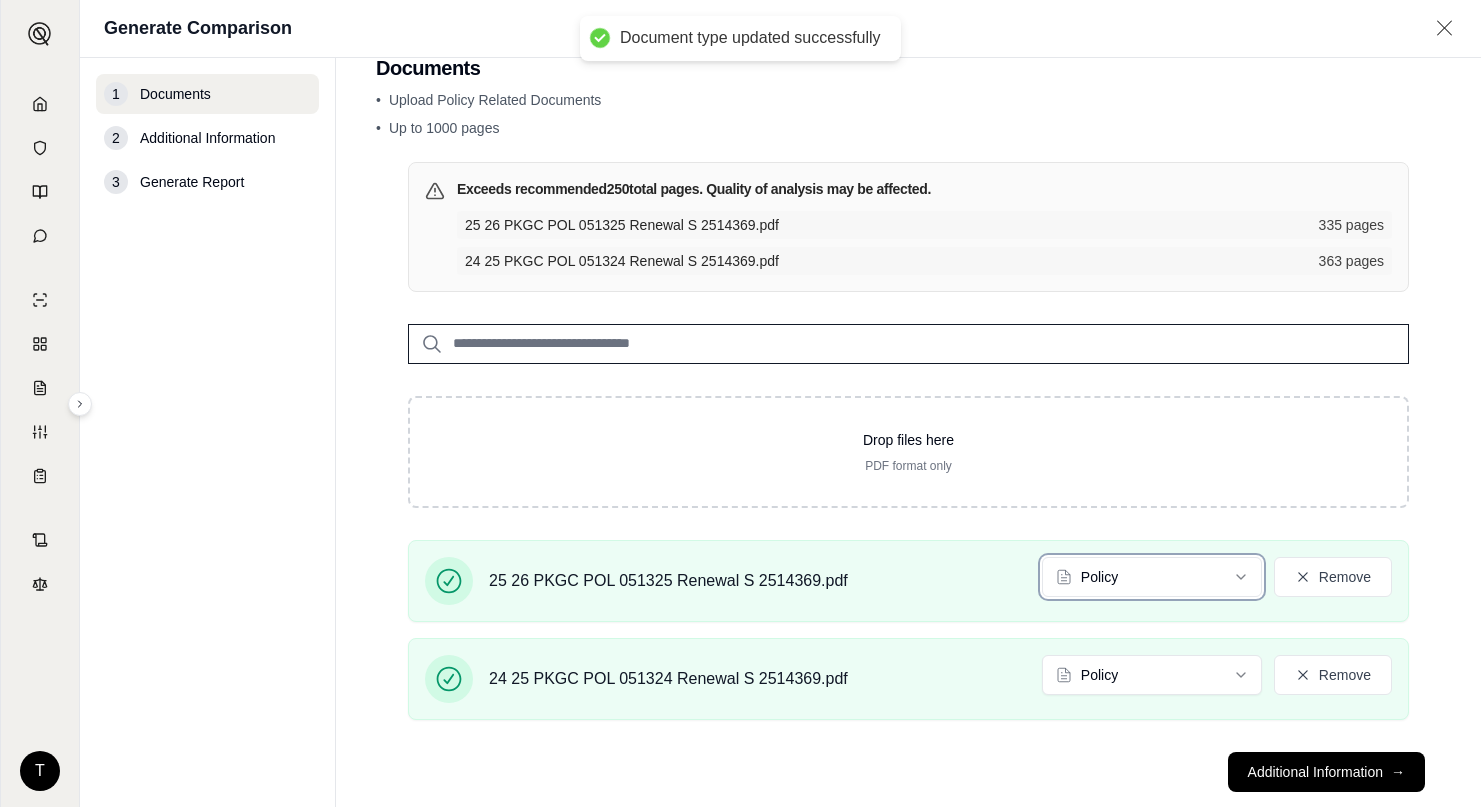 scroll, scrollTop: 85, scrollLeft: 0, axis: vertical 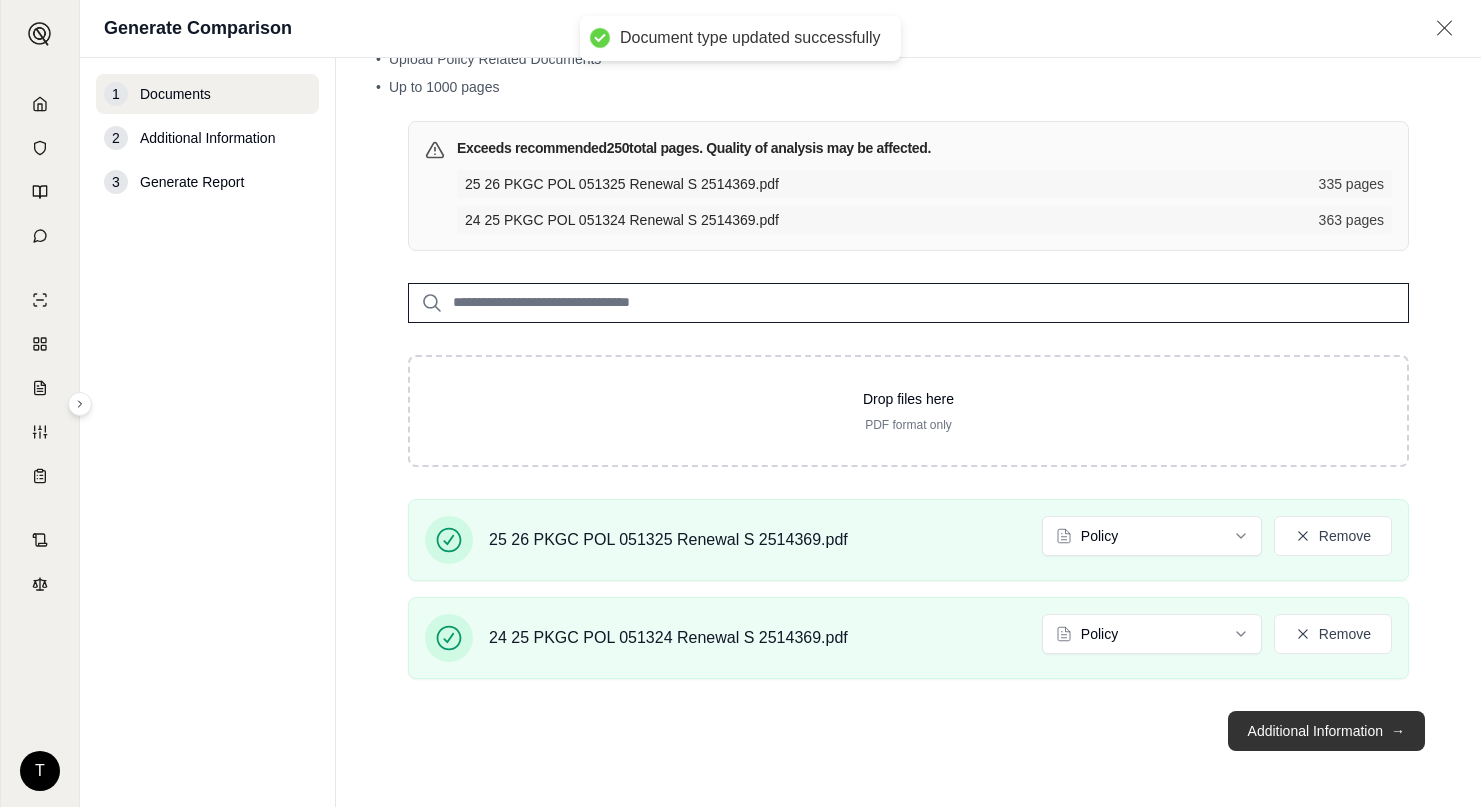 click on "Additional Information →" at bounding box center [1326, 731] 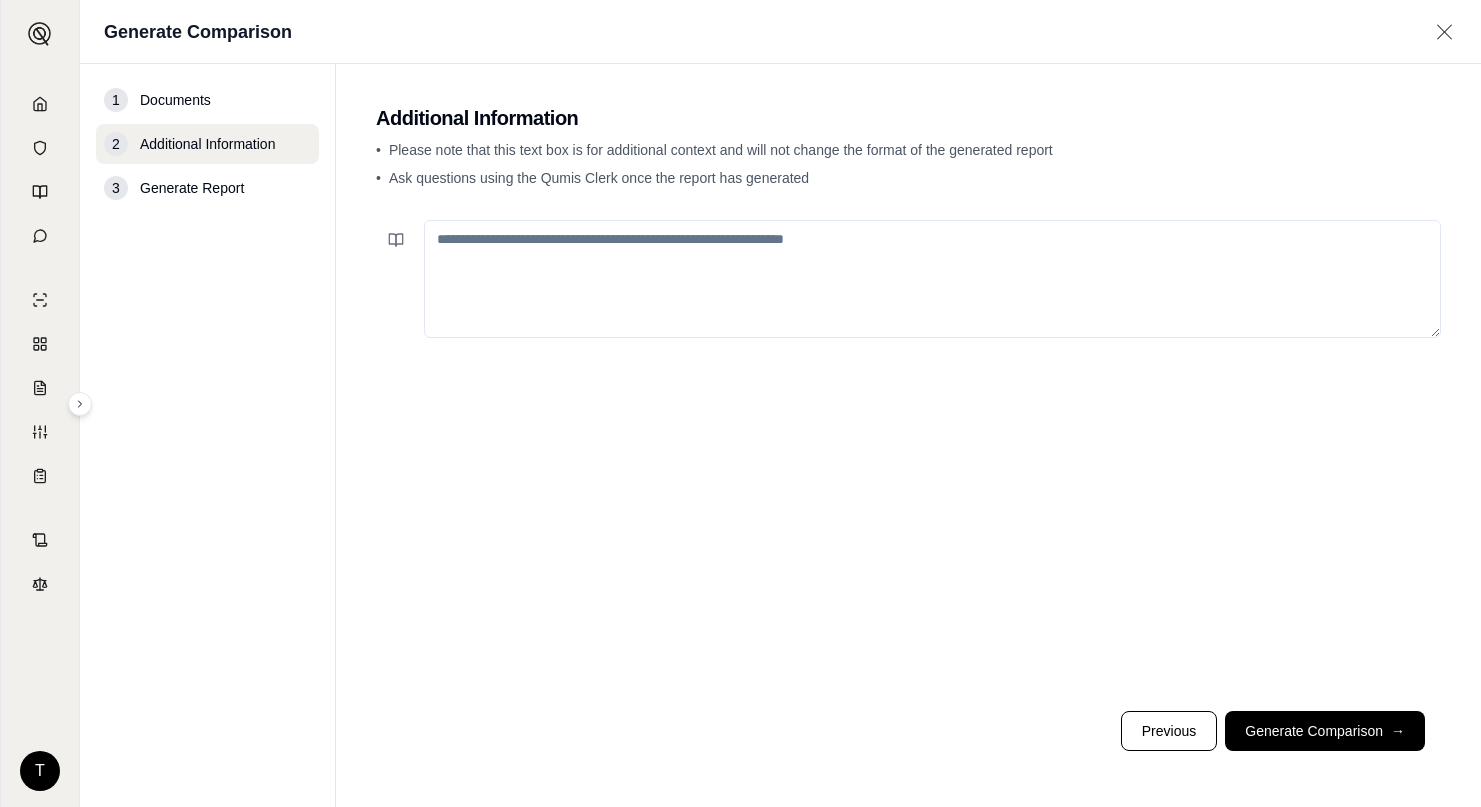 click at bounding box center (932, 279) 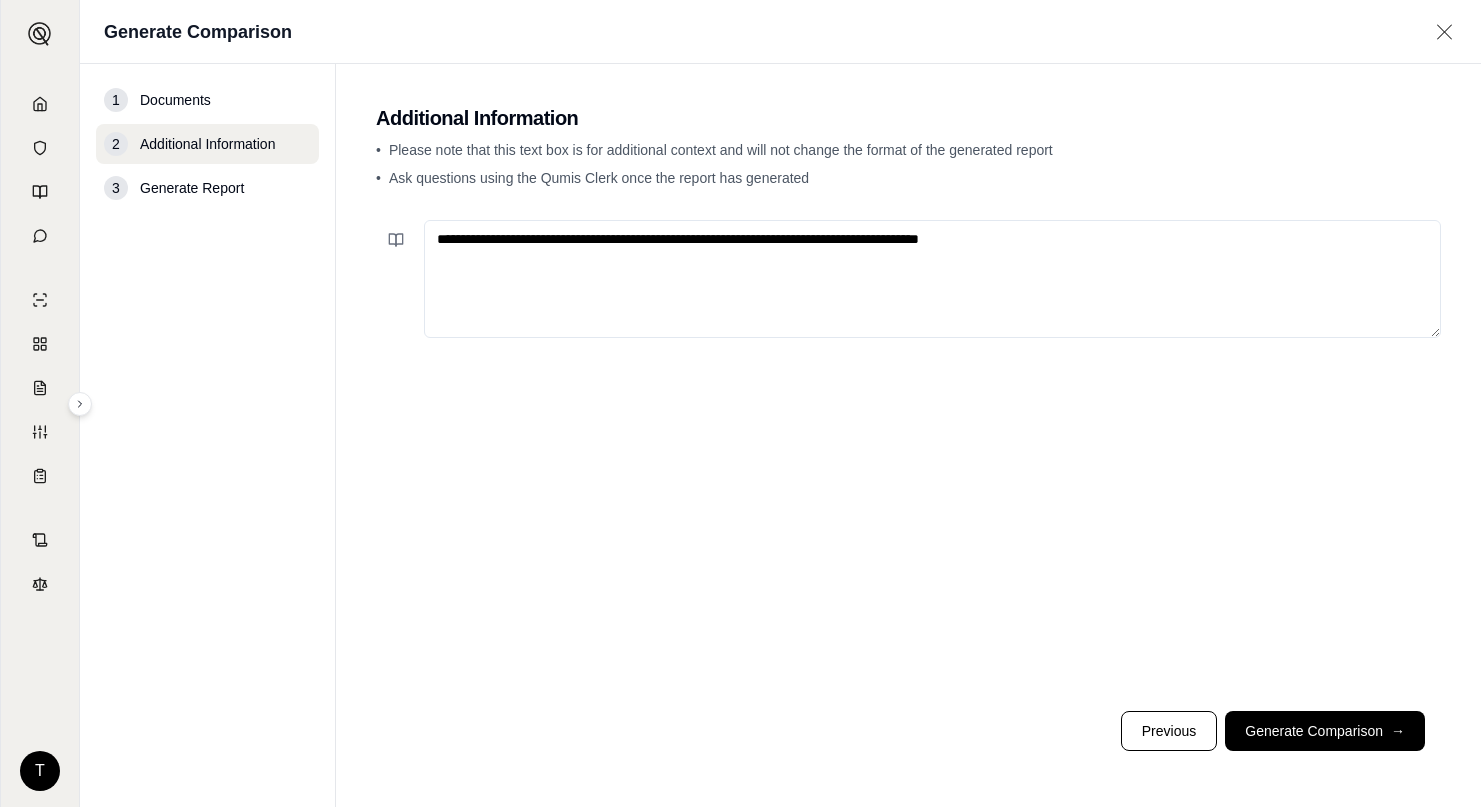 click on "**********" at bounding box center (932, 279) 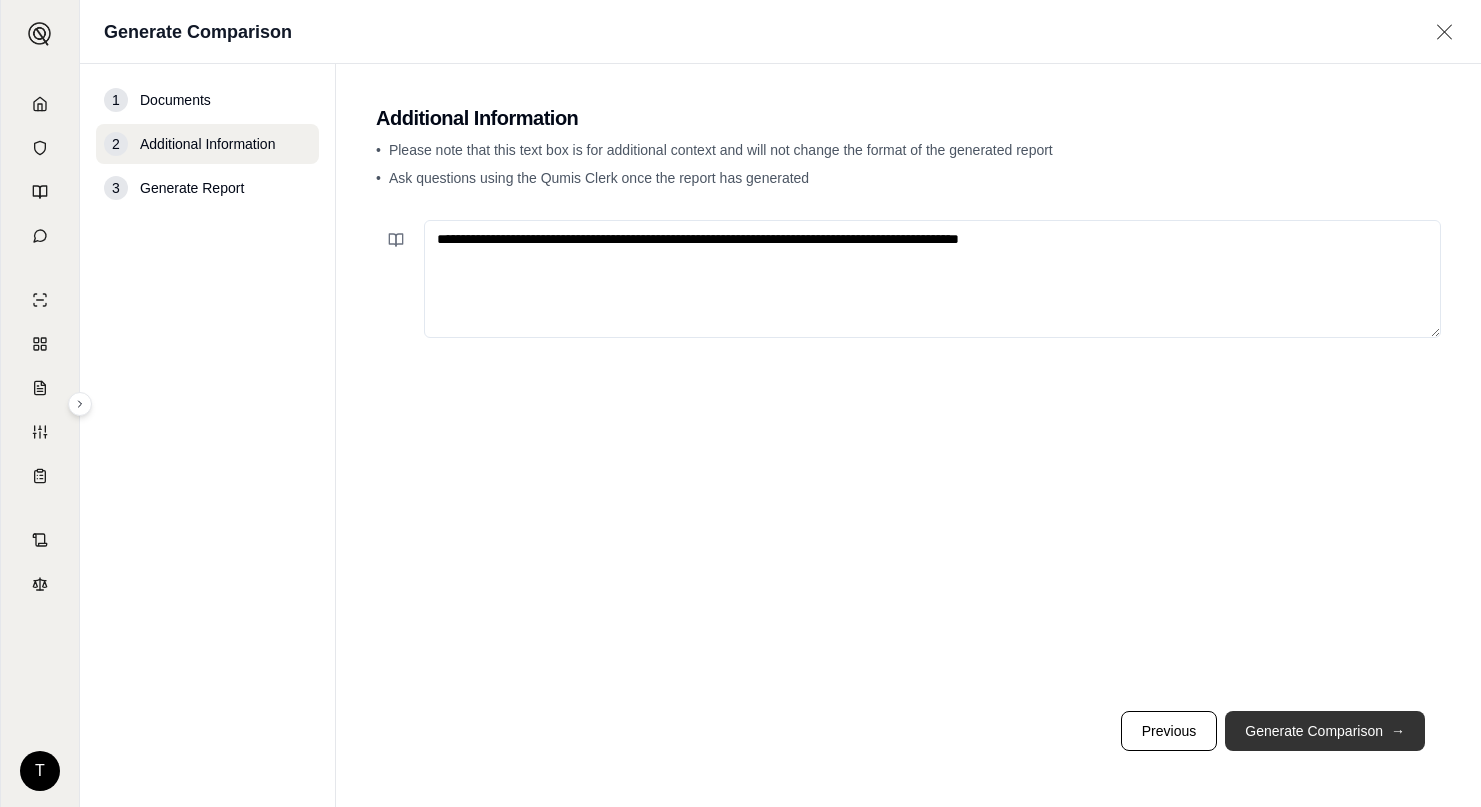 type on "**********" 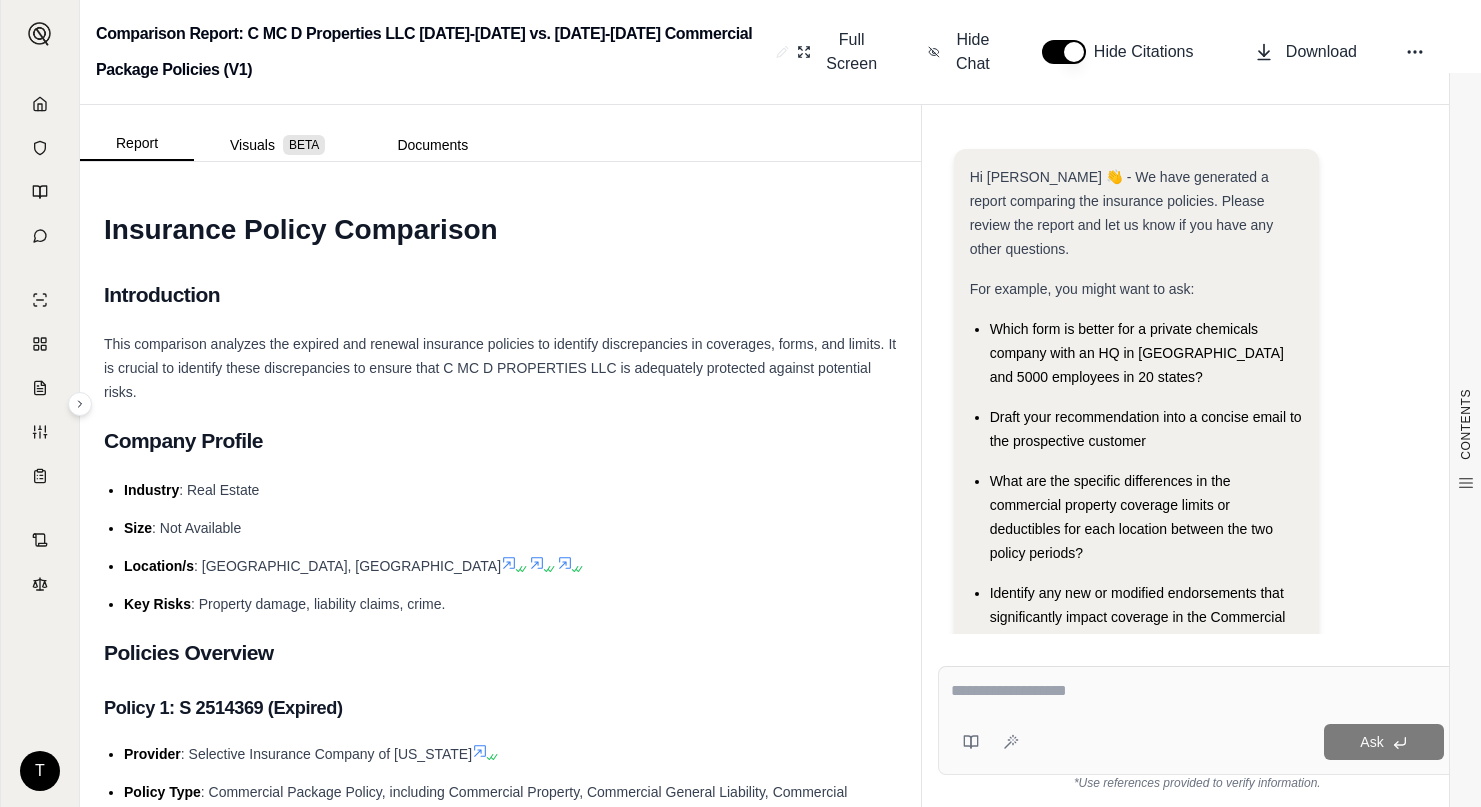 scroll, scrollTop: 0, scrollLeft: 0, axis: both 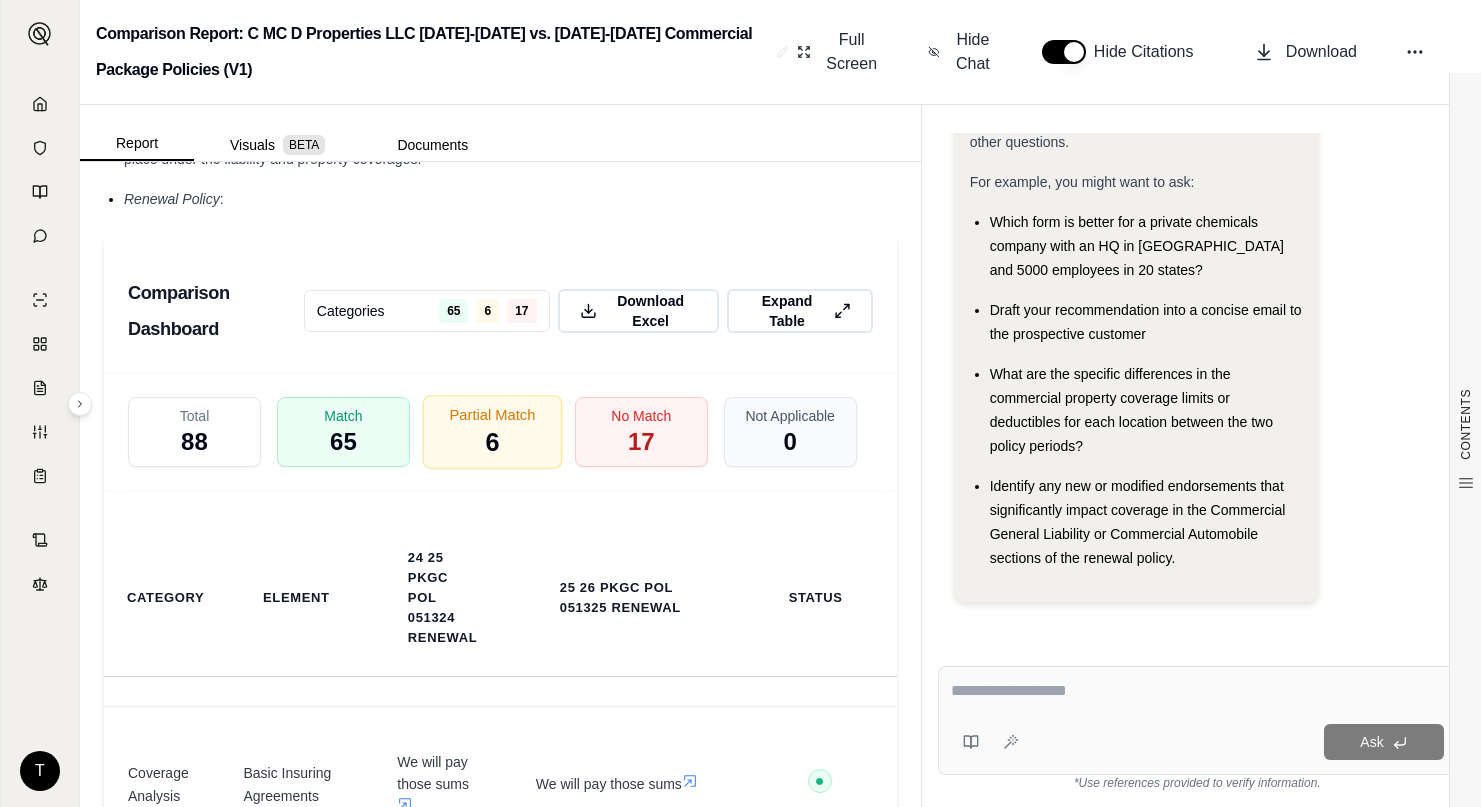 click on "6" at bounding box center (492, 442) 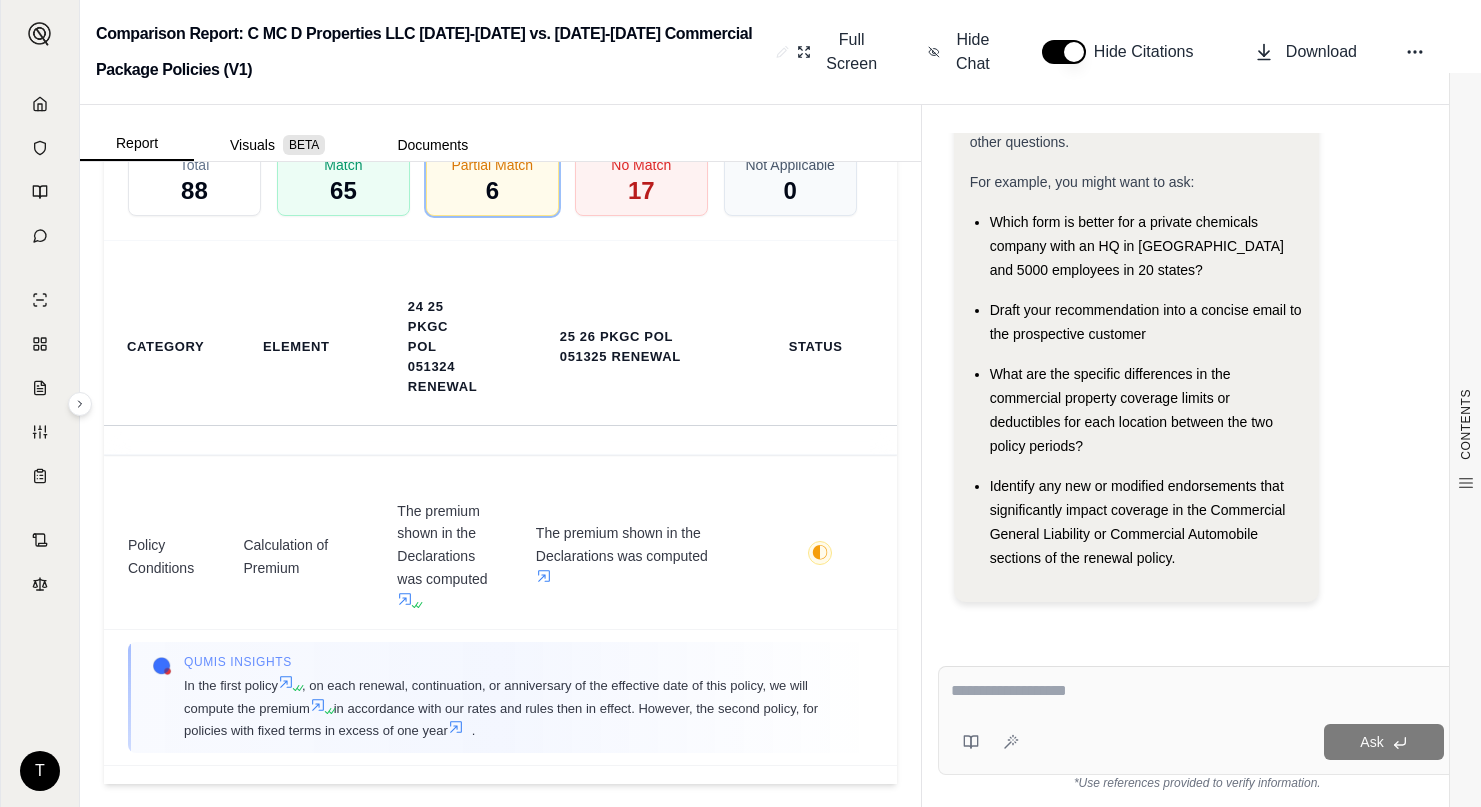 scroll, scrollTop: 7126, scrollLeft: 0, axis: vertical 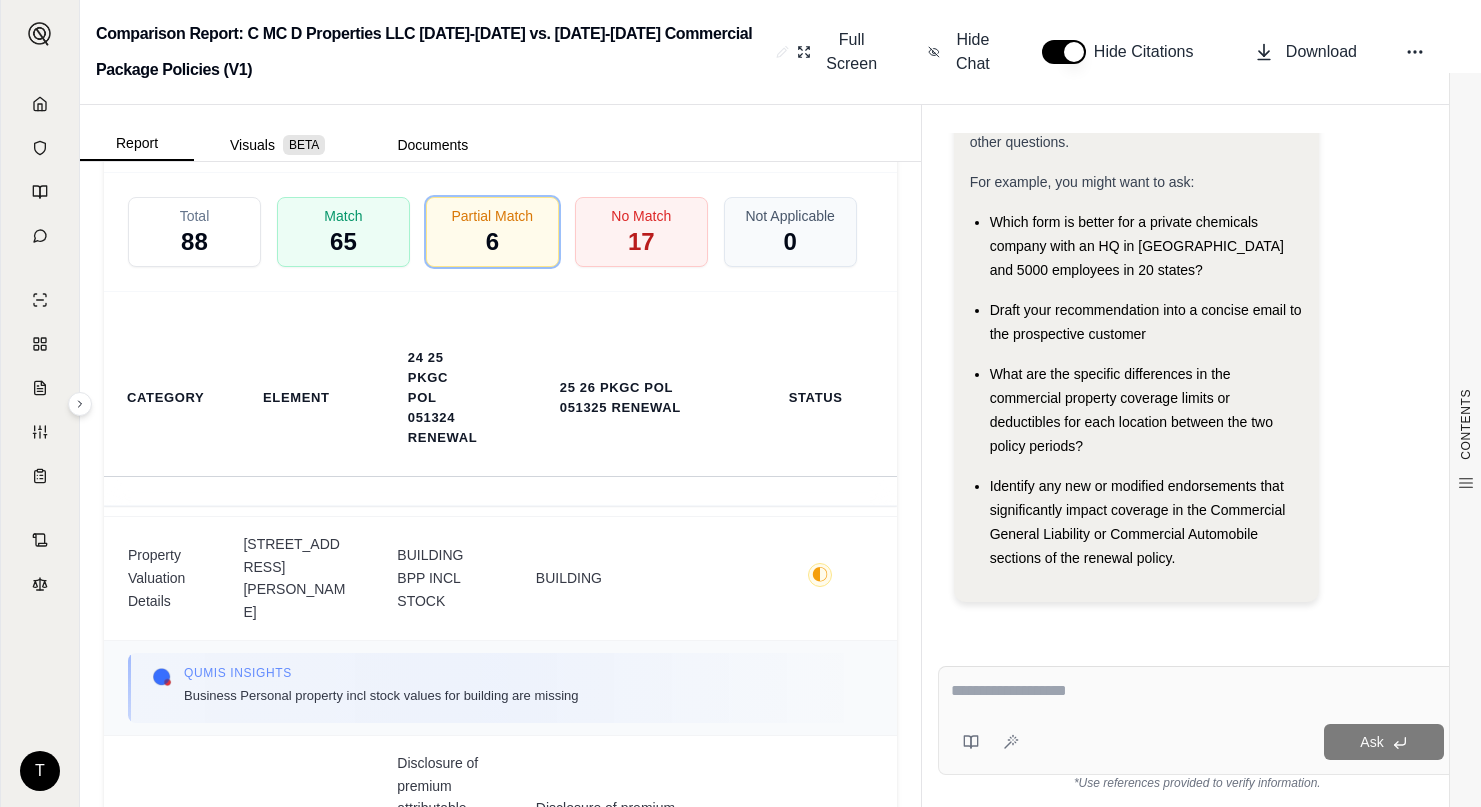 click on "Business Personal property incl stock values for building are missing" at bounding box center [381, 695] 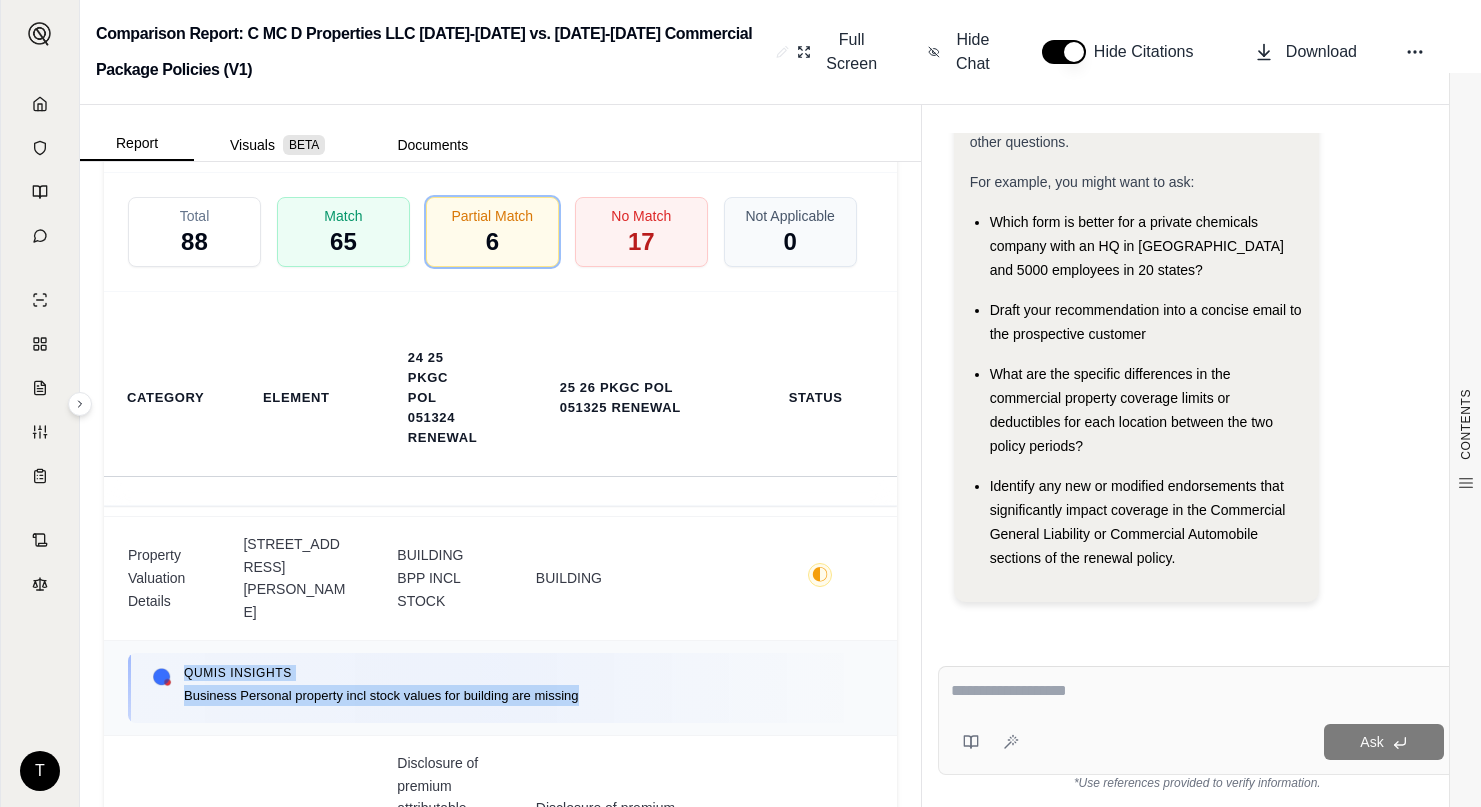drag, startPoint x: 187, startPoint y: 694, endPoint x: 583, endPoint y: 710, distance: 396.3231 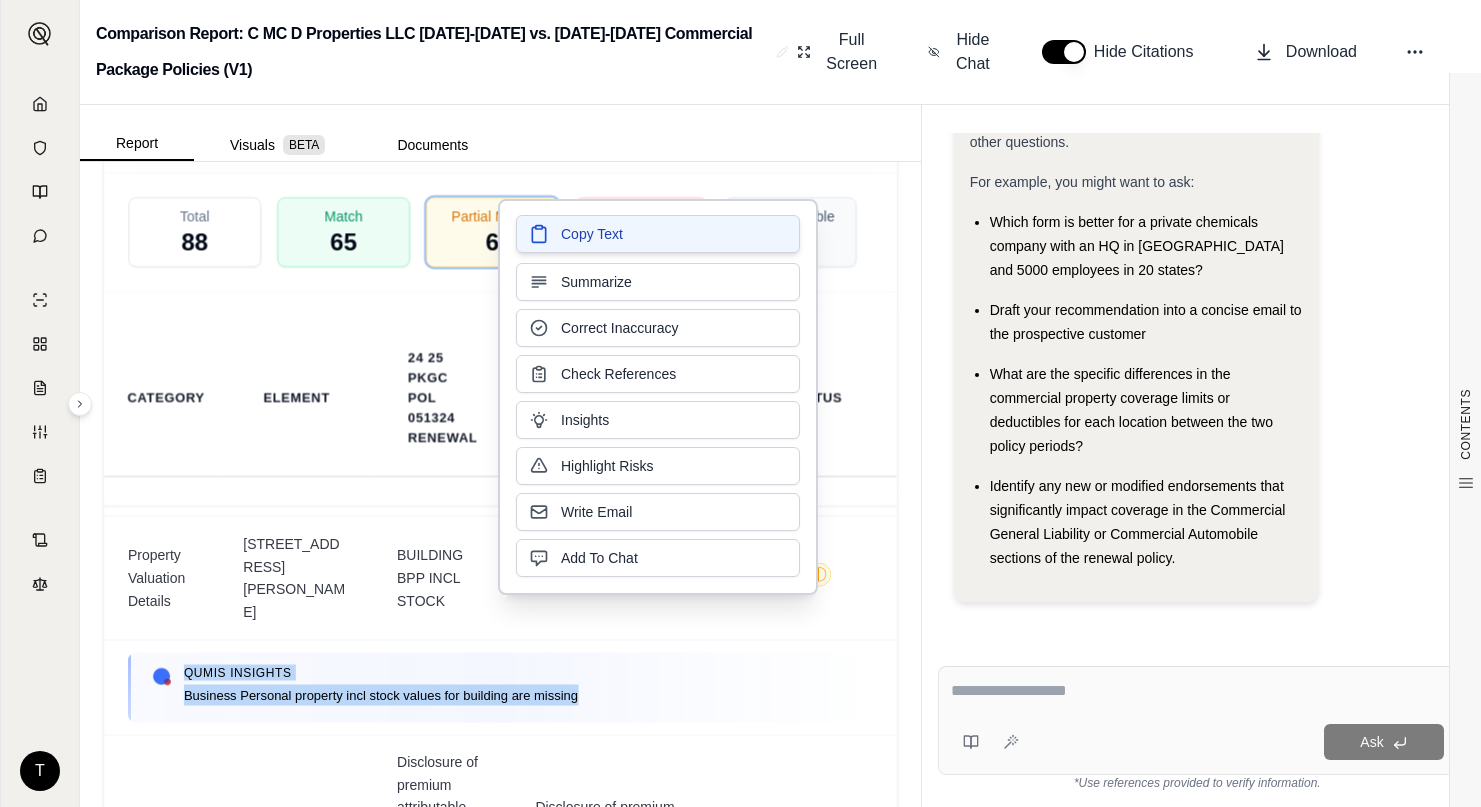 click on "Copy Text" at bounding box center [592, 234] 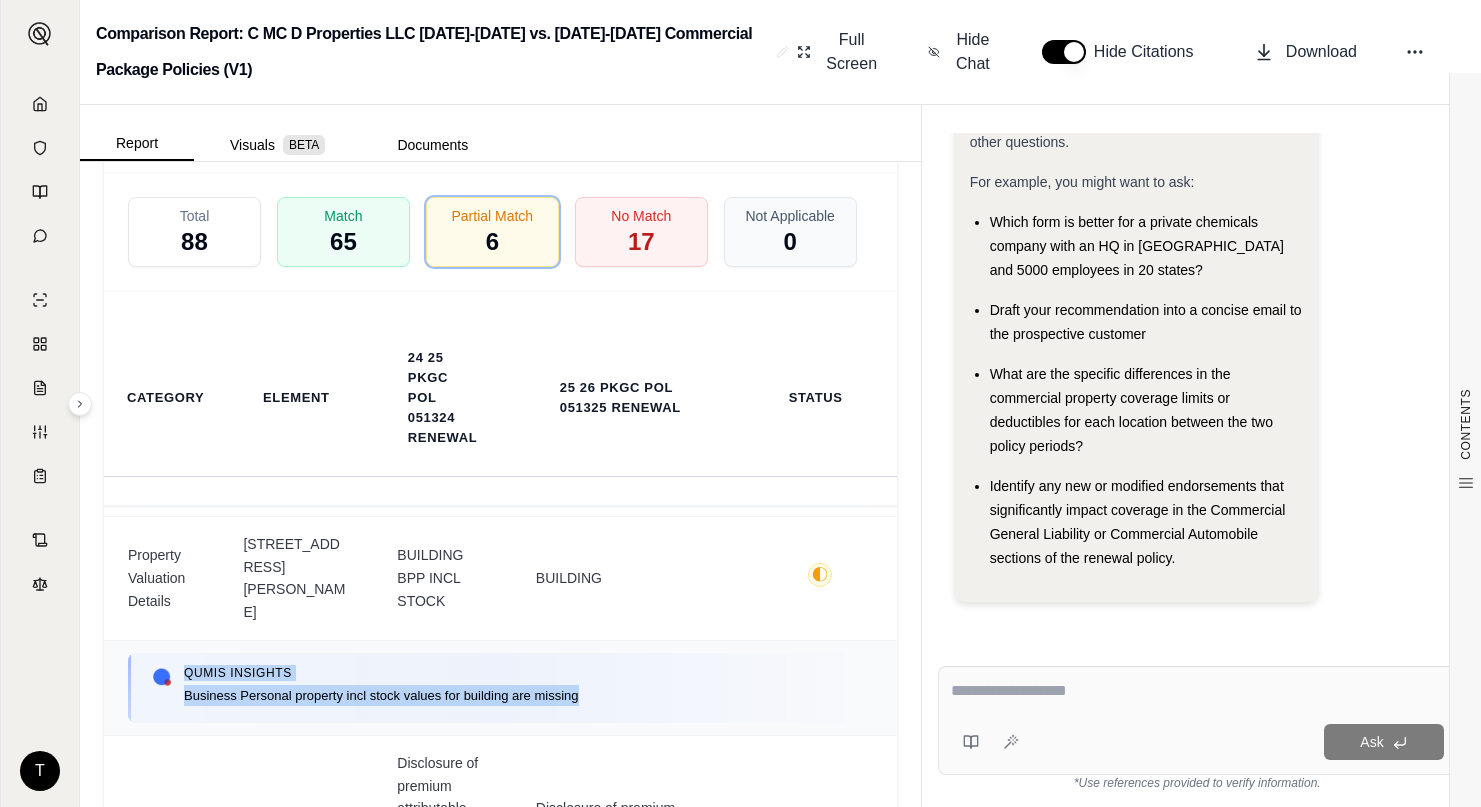 click on "Qumis INSIGHTS" at bounding box center (381, 673) 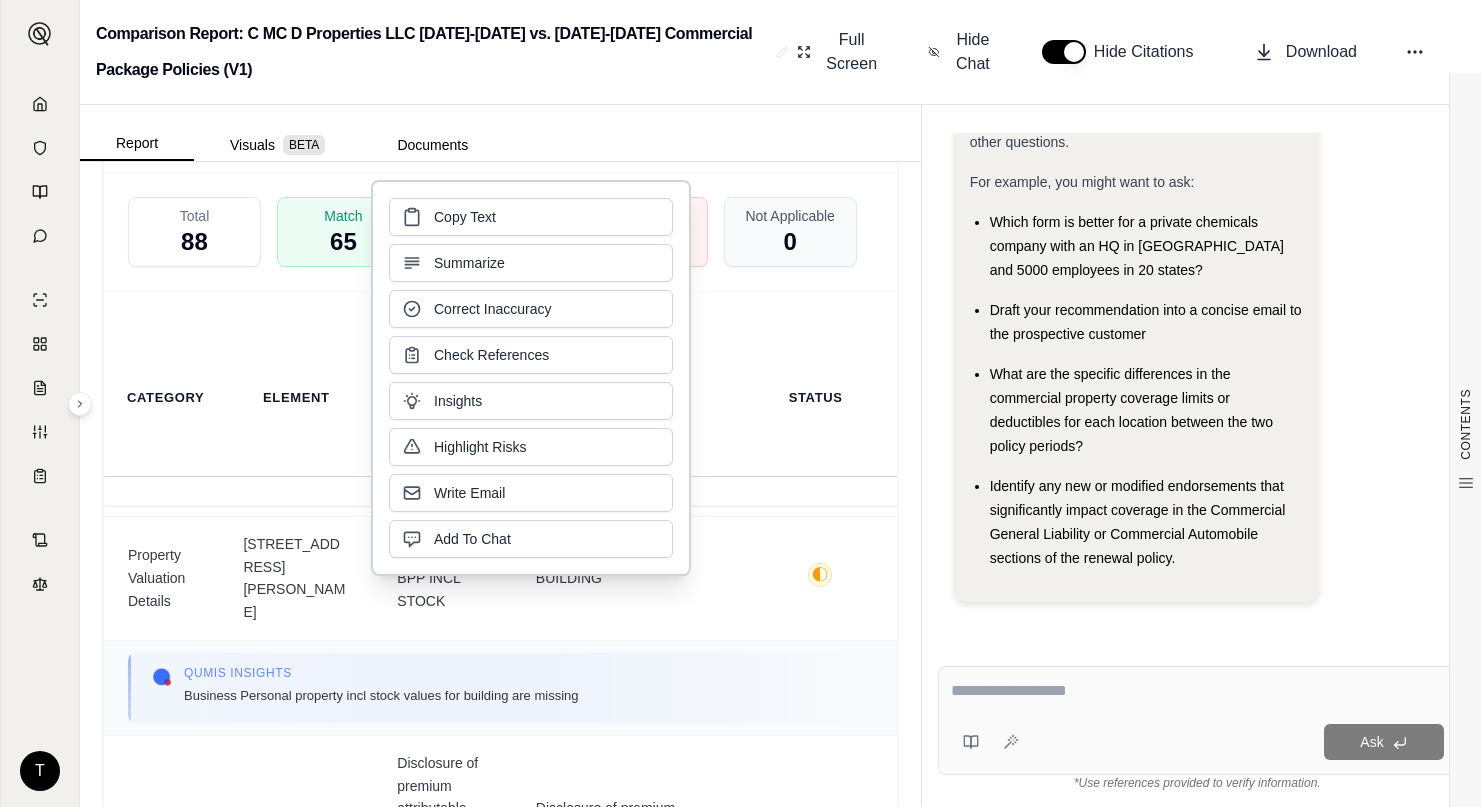 click on "Qumis INSIGHTS Business Personal property incl stock values for building are missing" at bounding box center [500, 688] 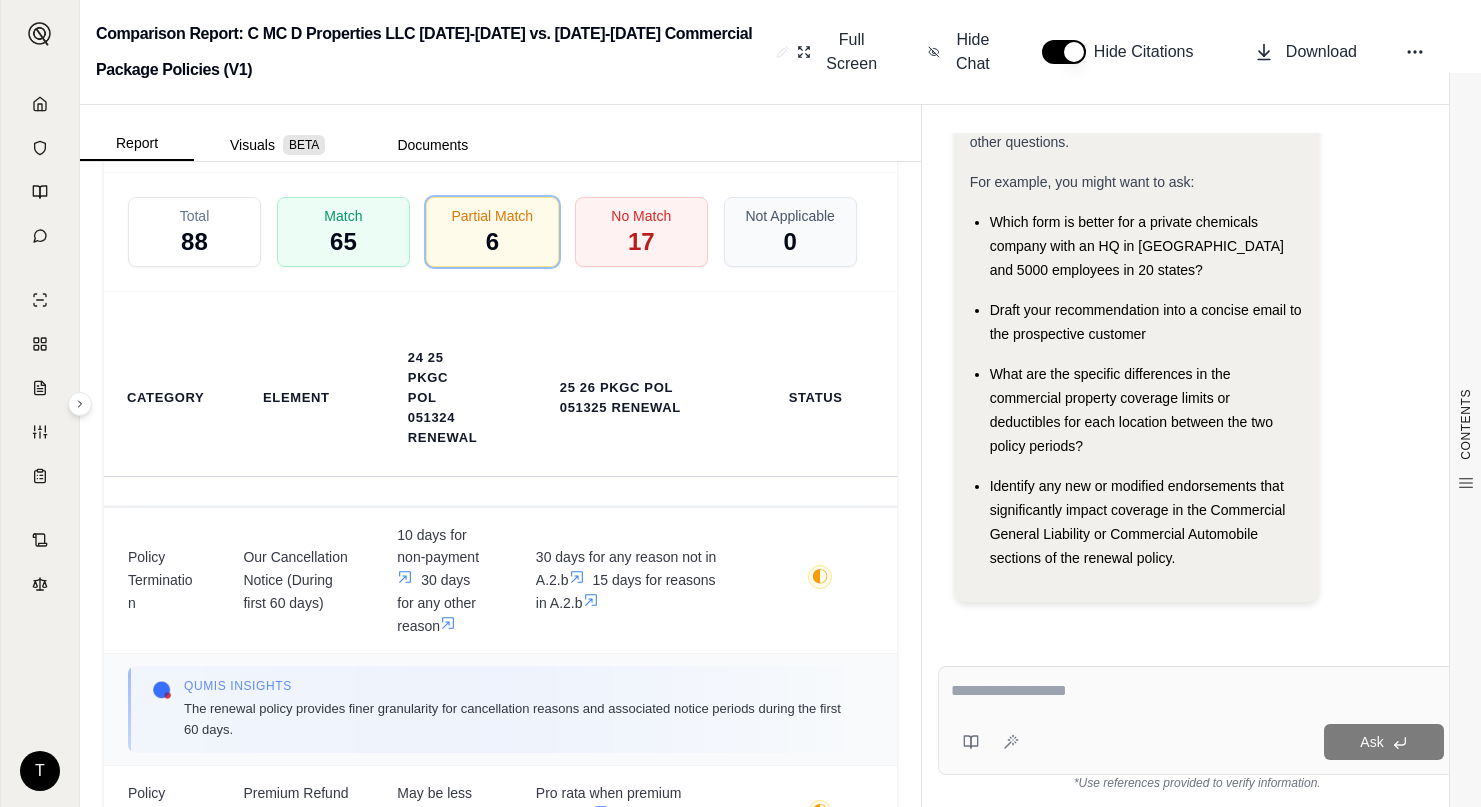 scroll, scrollTop: 900, scrollLeft: 0, axis: vertical 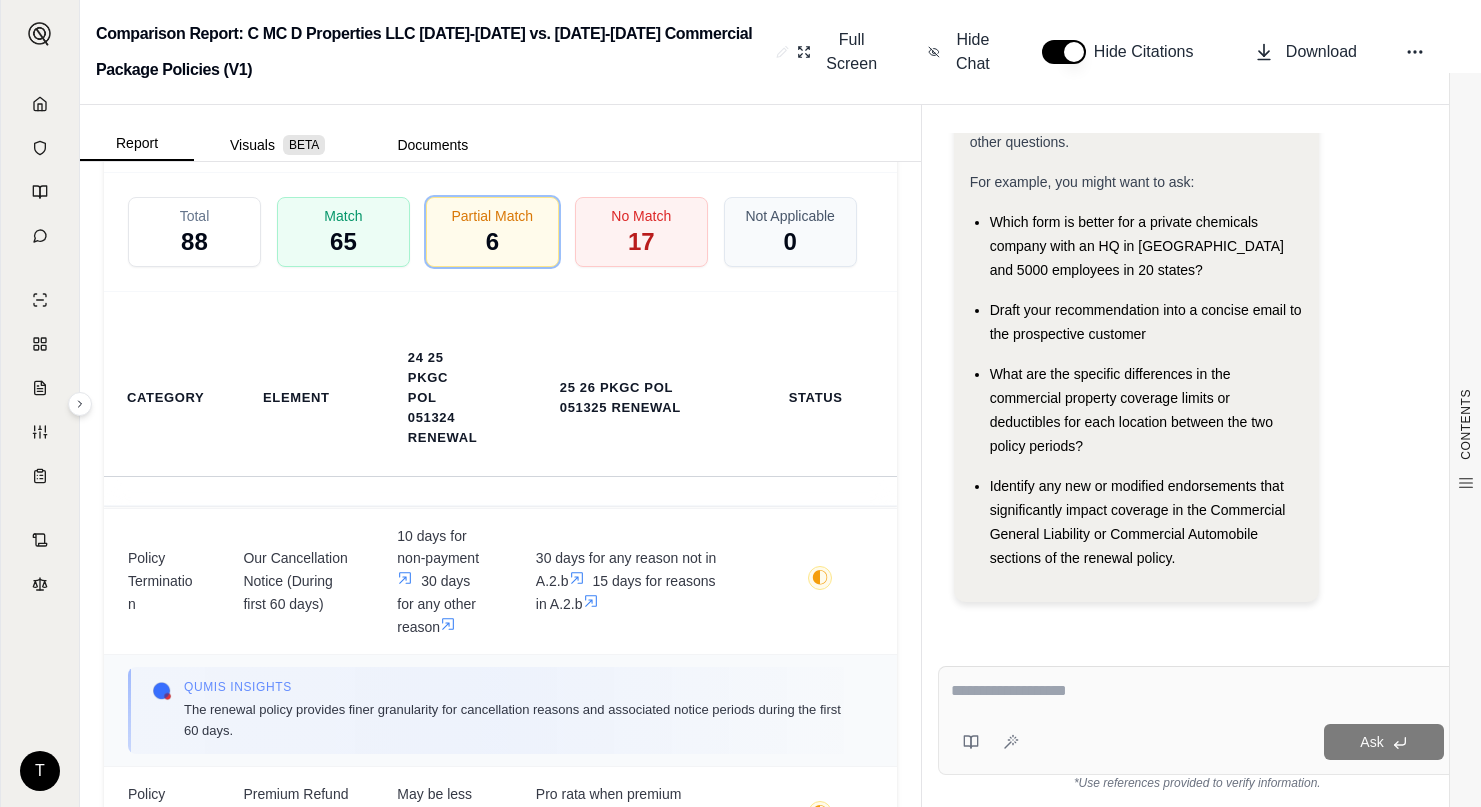 click on "Qumis INSIGHTS" at bounding box center (516, 687) 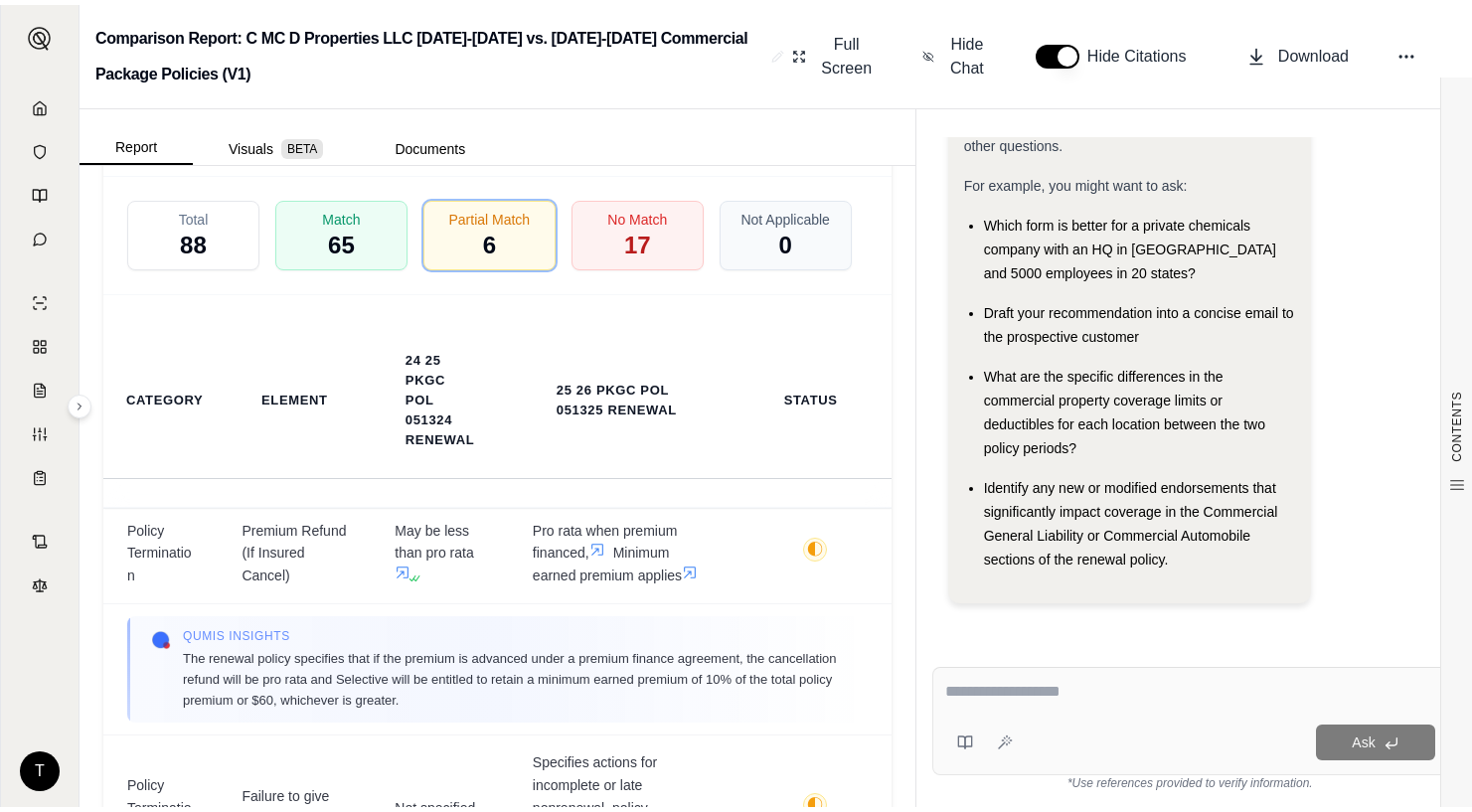 scroll, scrollTop: 1193, scrollLeft: 0, axis: vertical 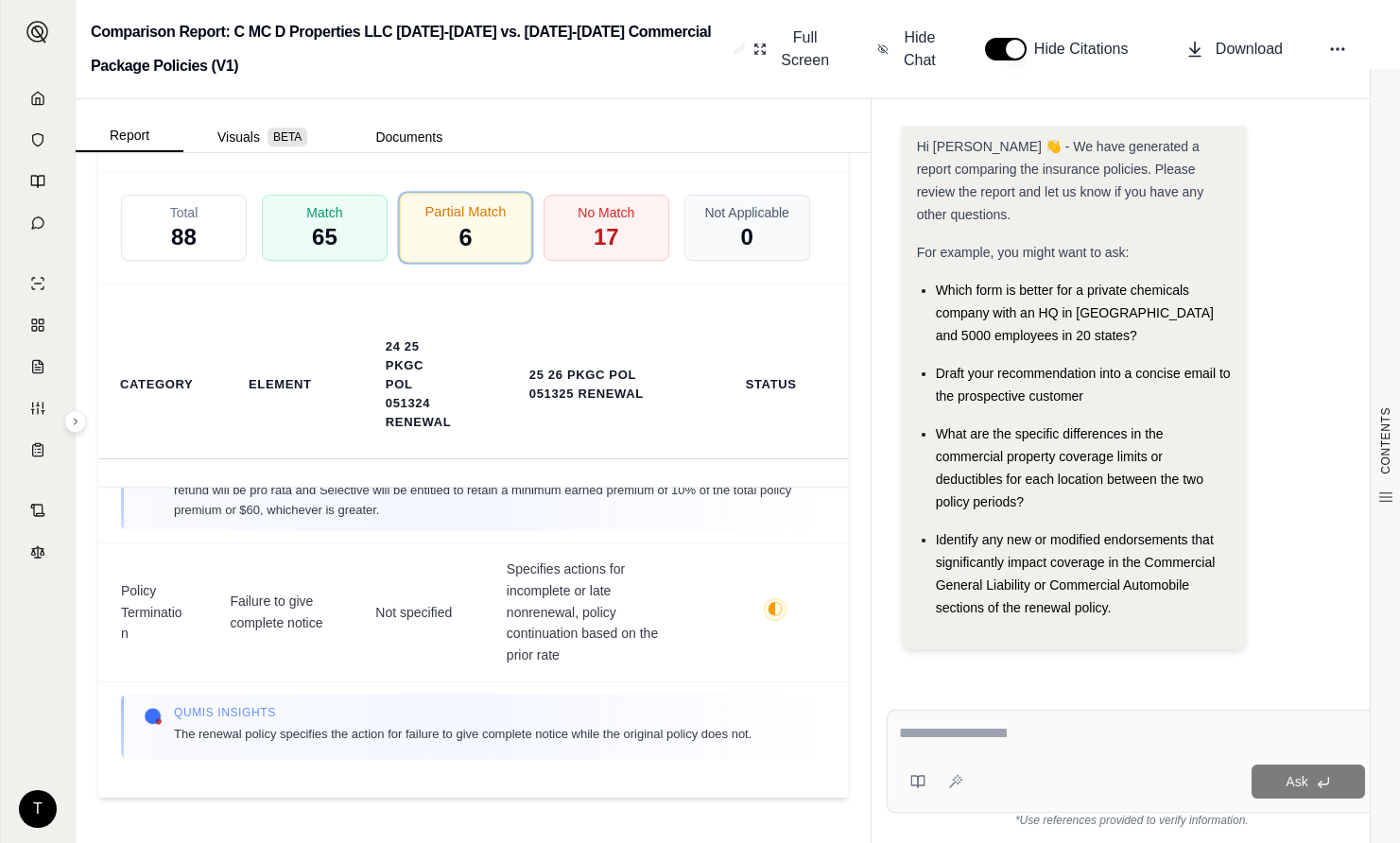 click on "Partial Match 6" at bounding box center [466, 228] 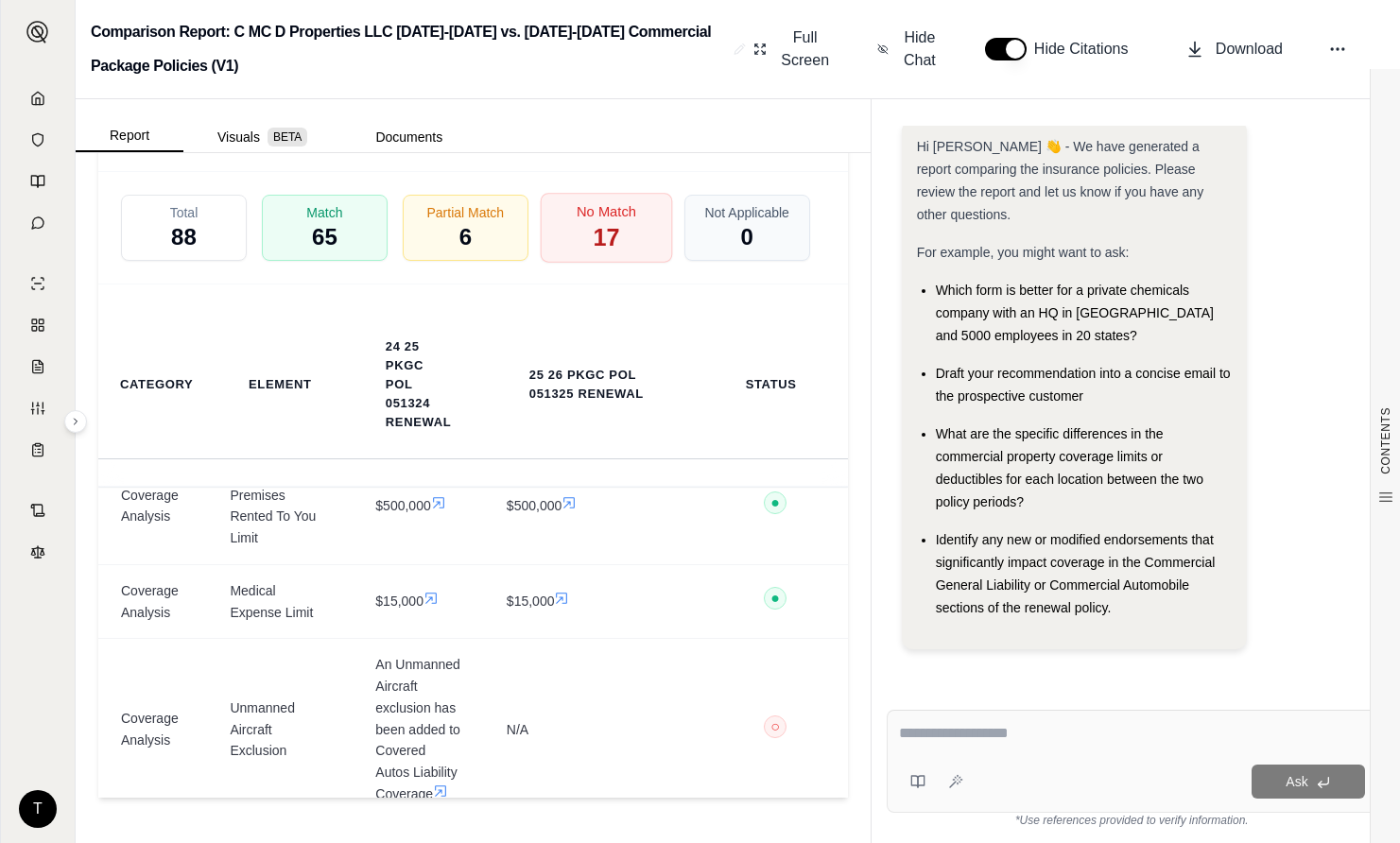 click on "17" at bounding box center [606, 237] 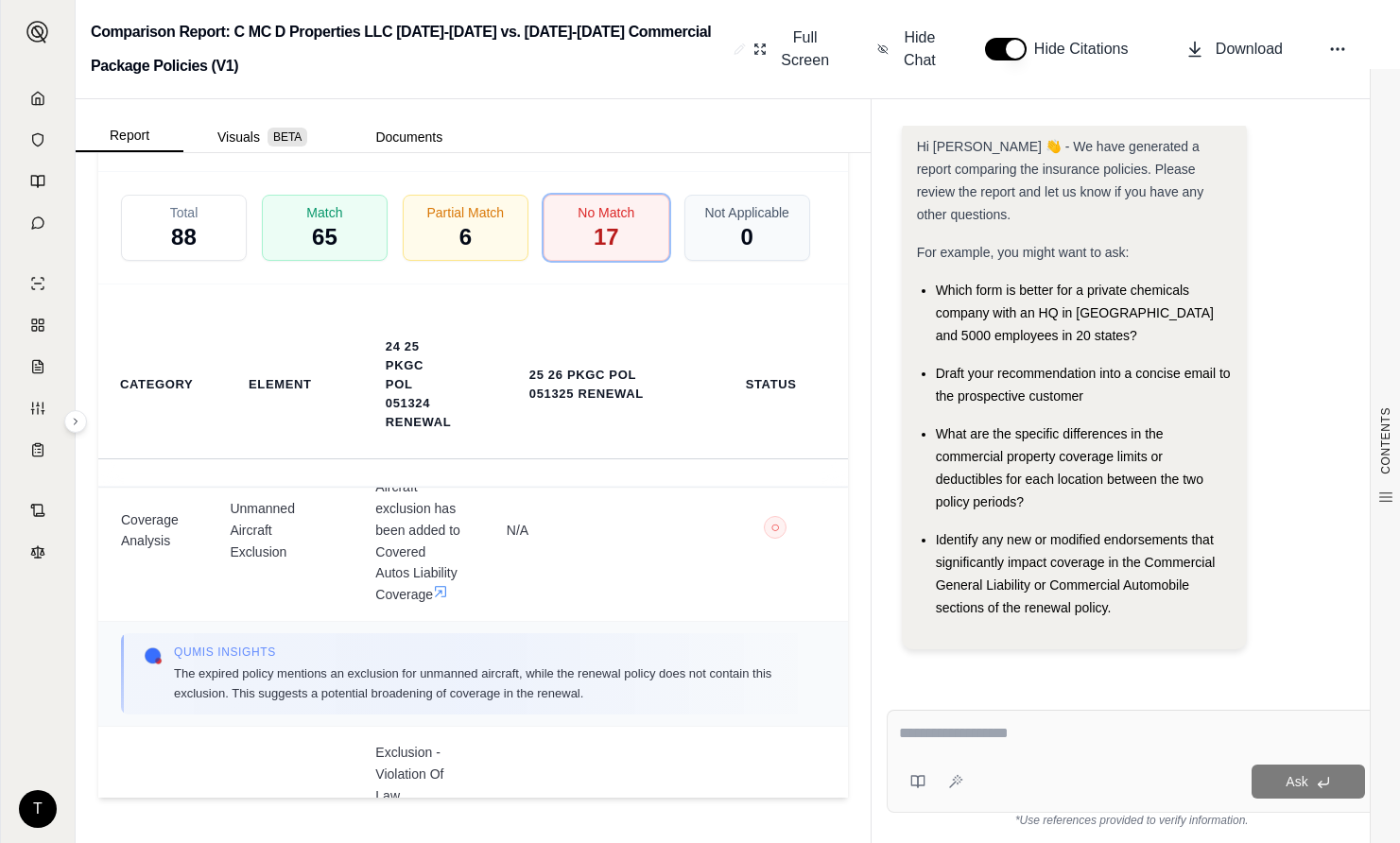 scroll, scrollTop: 0, scrollLeft: 0, axis: both 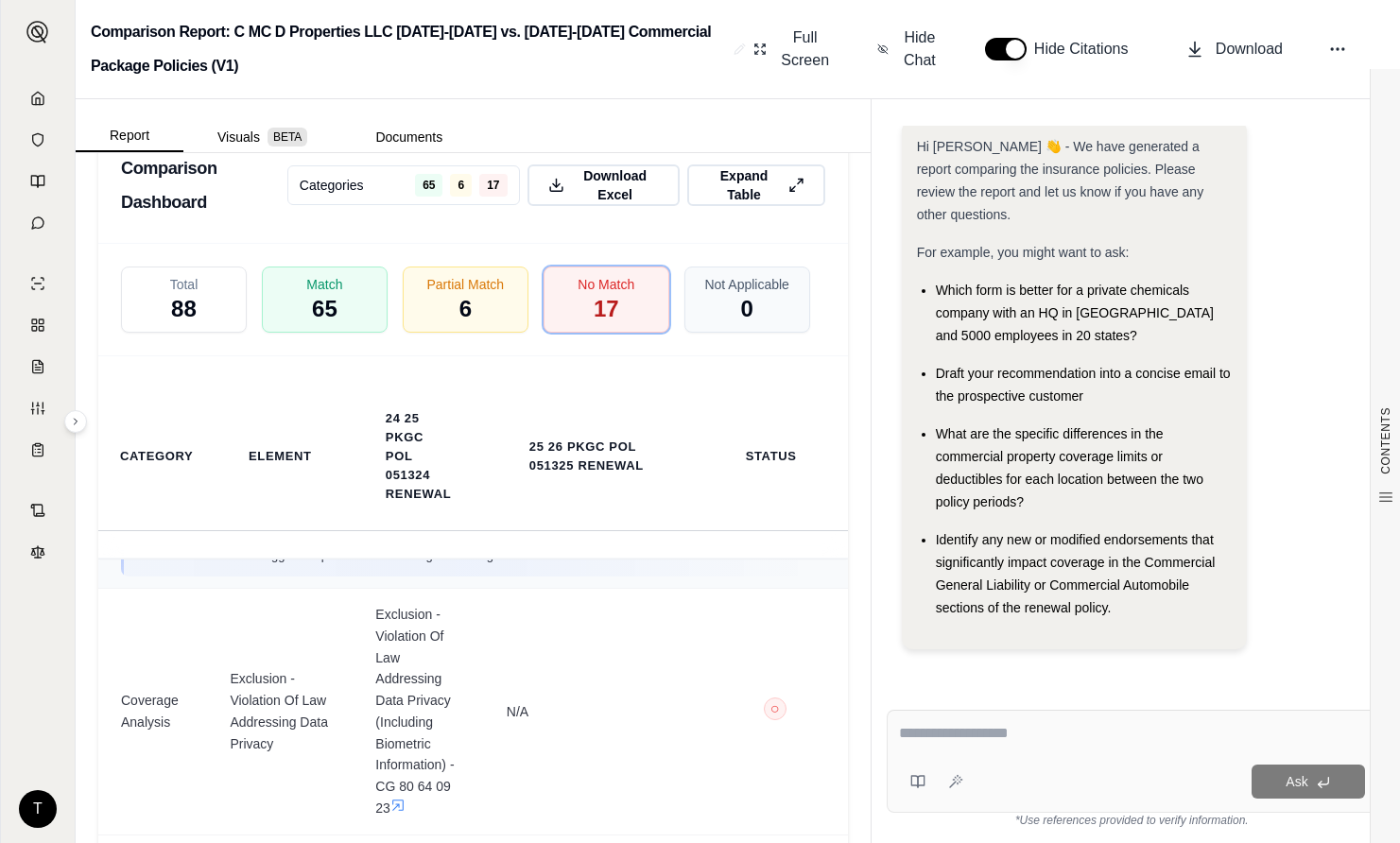 click on "The expired policy mentions an exclusion for unmanned aircraft, while the renewal policy does not contain this exclusion. This suggests a potential broadening of coverage in the renewal." at bounding box center [488, 545] 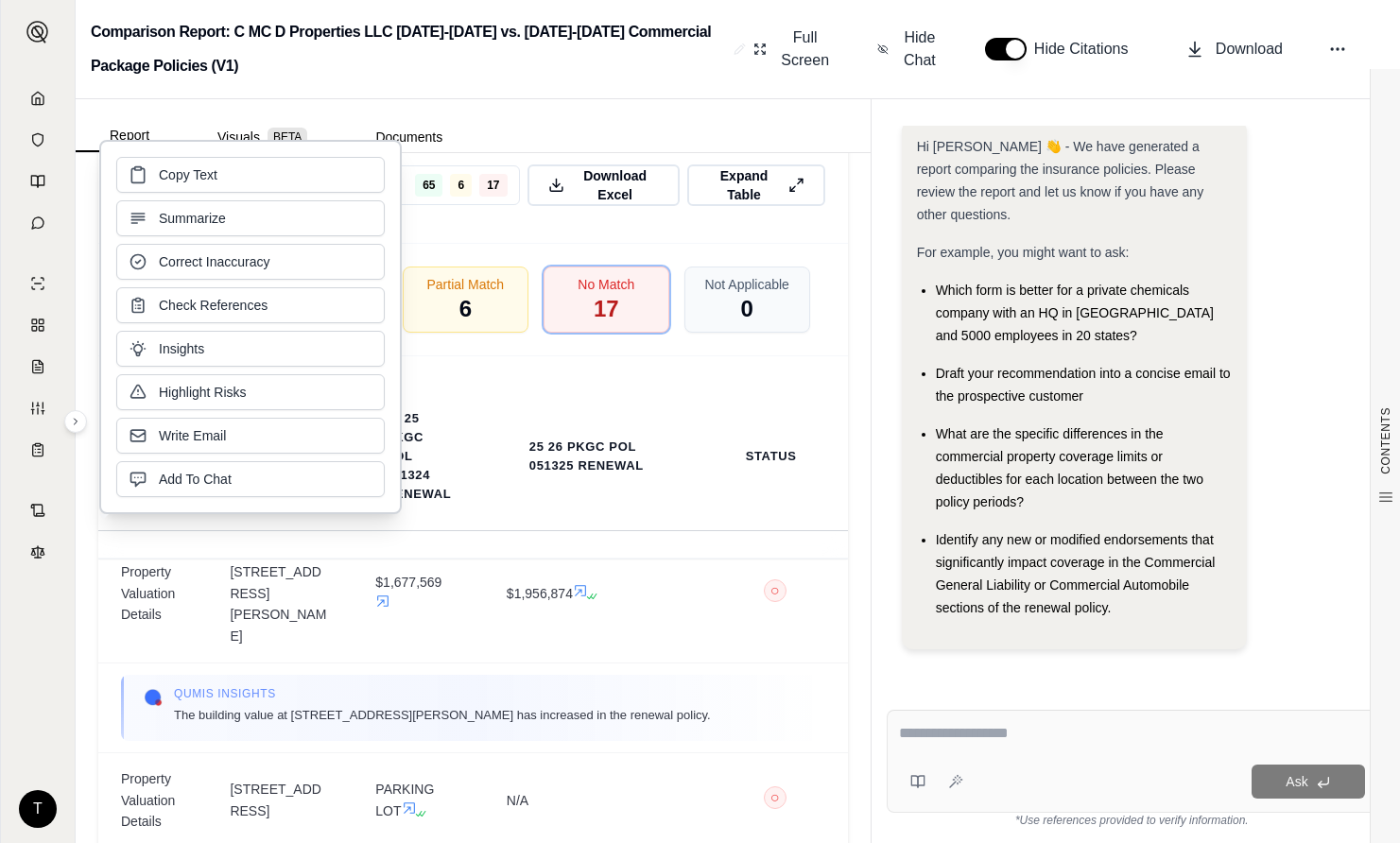 scroll, scrollTop: 2741, scrollLeft: 0, axis: vertical 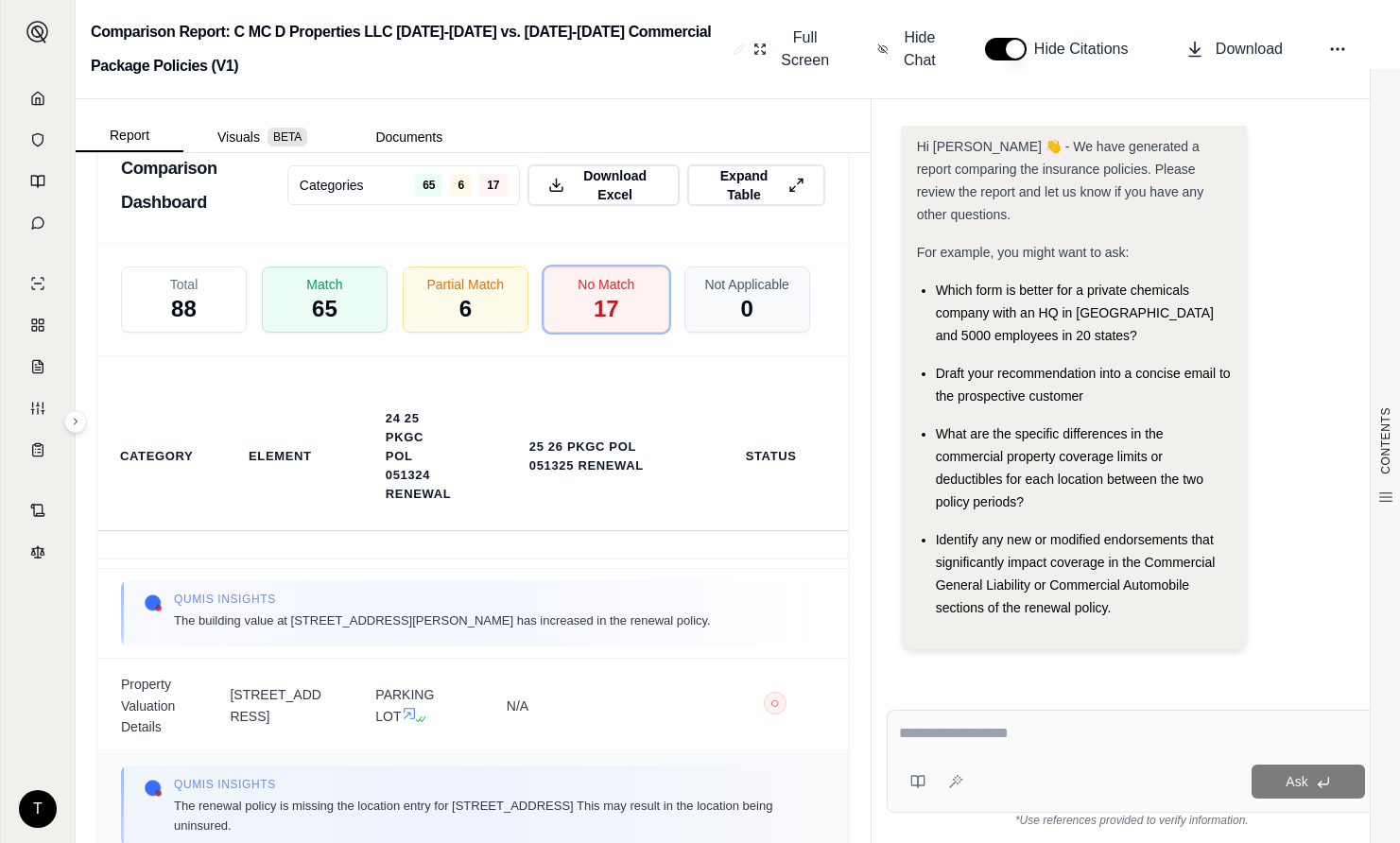 drag, startPoint x: 176, startPoint y: 680, endPoint x: 312, endPoint y: 700, distance: 137.4627 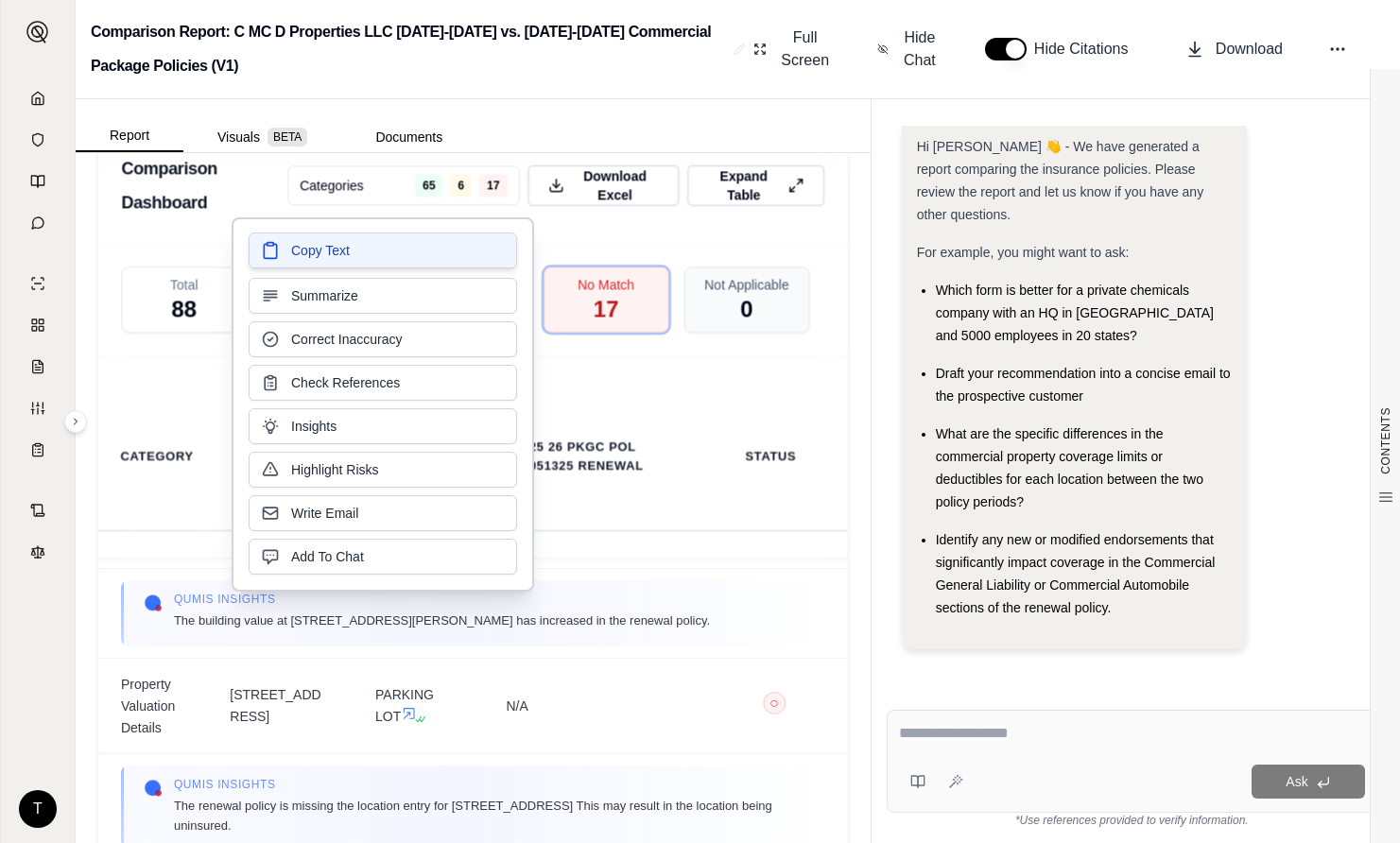 click on "Copy Text" at bounding box center (320, 250) 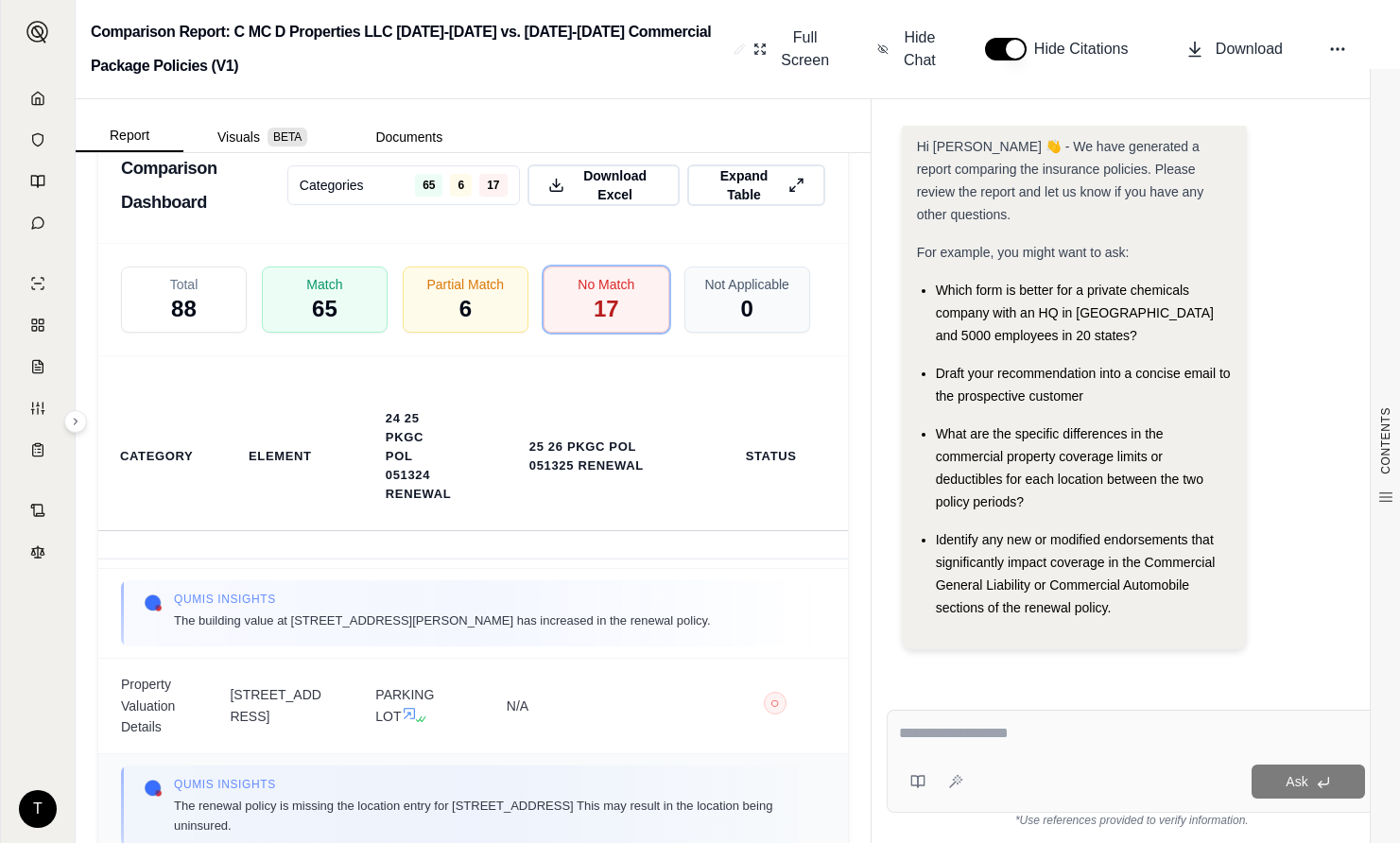 click on "Qumis INSIGHTS The renewal policy is missing the location entry for [STREET_ADDRESS] This may result in the location being uninsured." at bounding box center [473, 806] 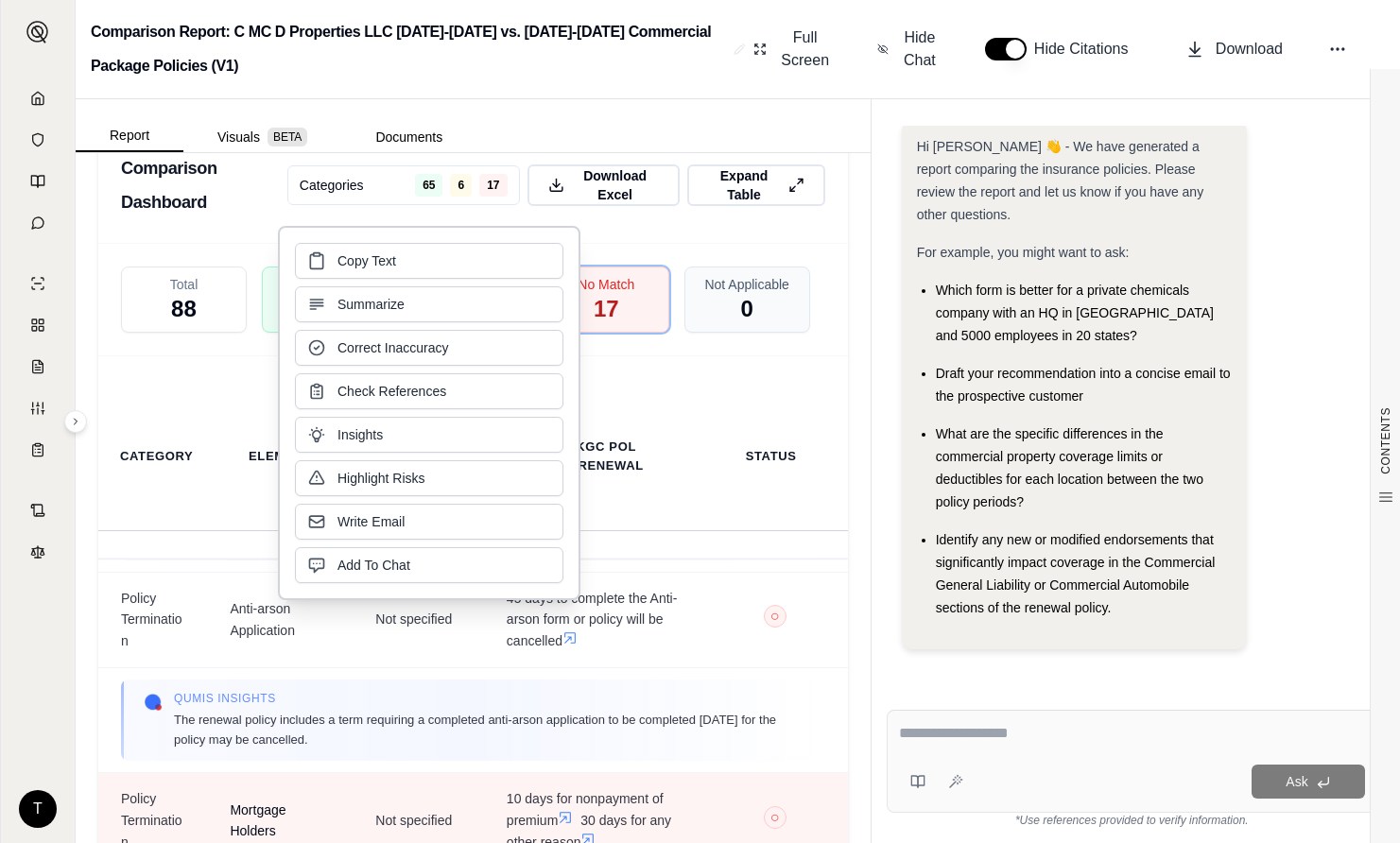 scroll, scrollTop: 4158, scrollLeft: 0, axis: vertical 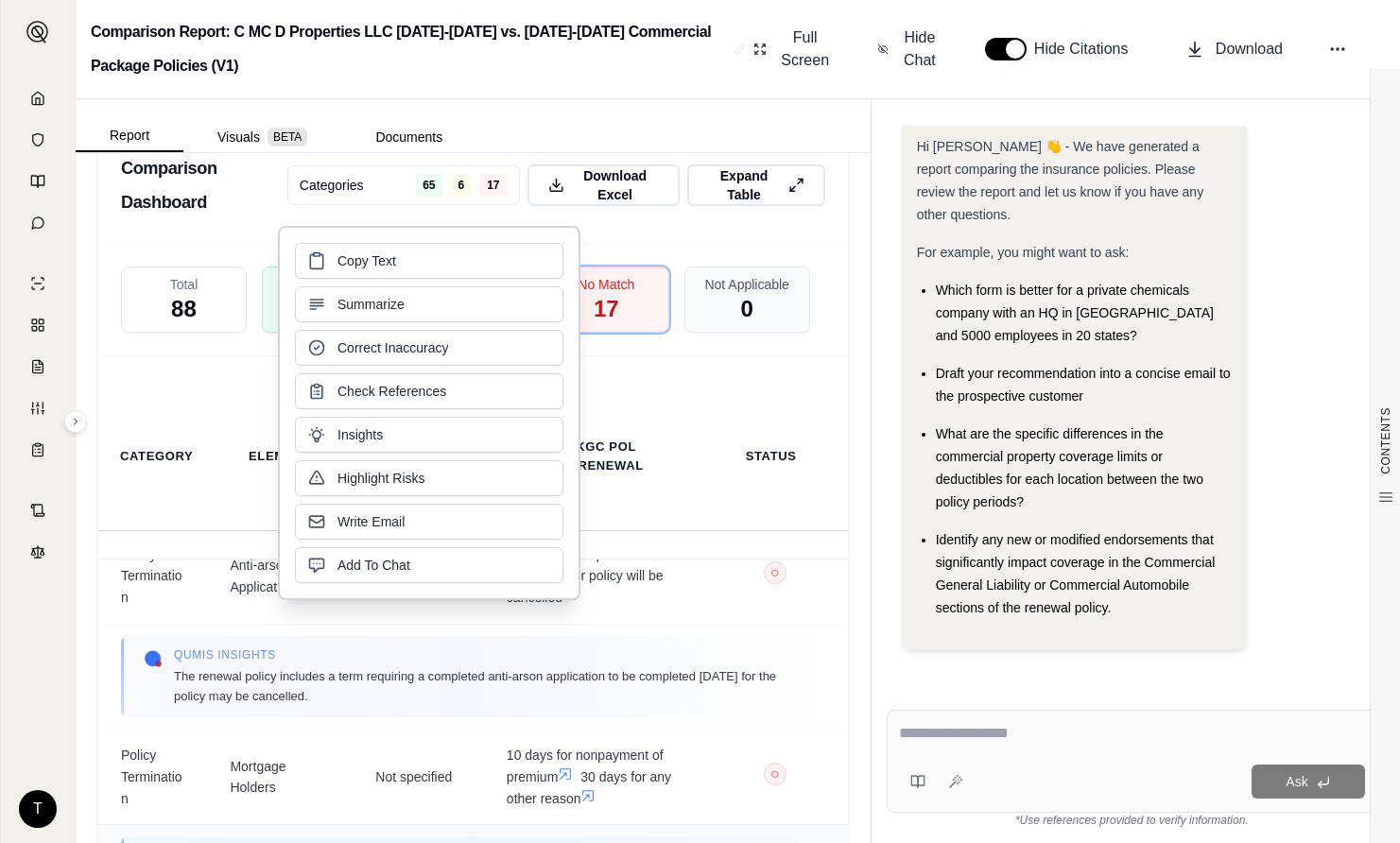 click on "The renewal policy includes clauses regarding notices to mortgage holders in specific scenarios." at bounding box center (436, 876) 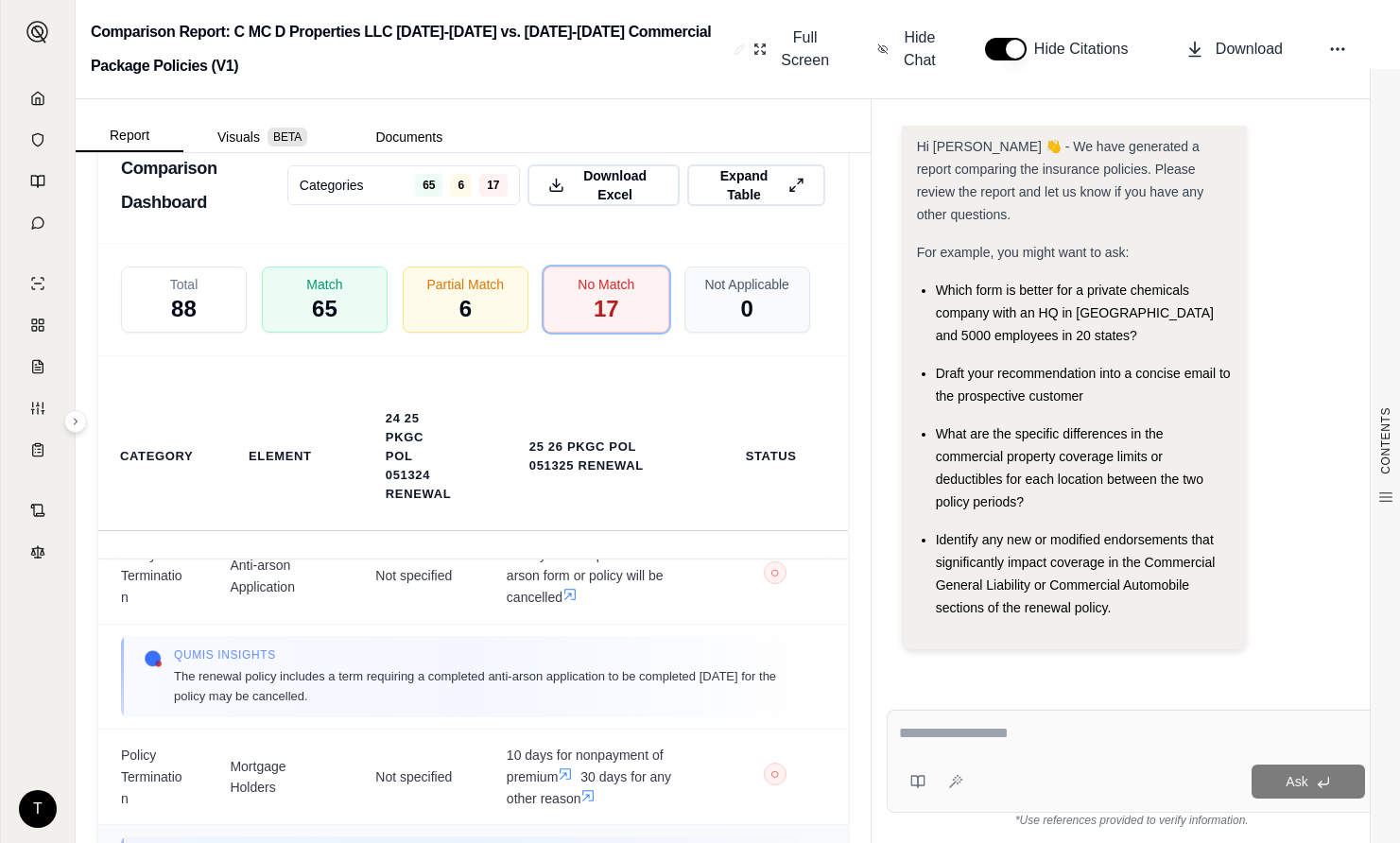 drag, startPoint x: 173, startPoint y: 762, endPoint x: 700, endPoint y: 763, distance: 527.0009 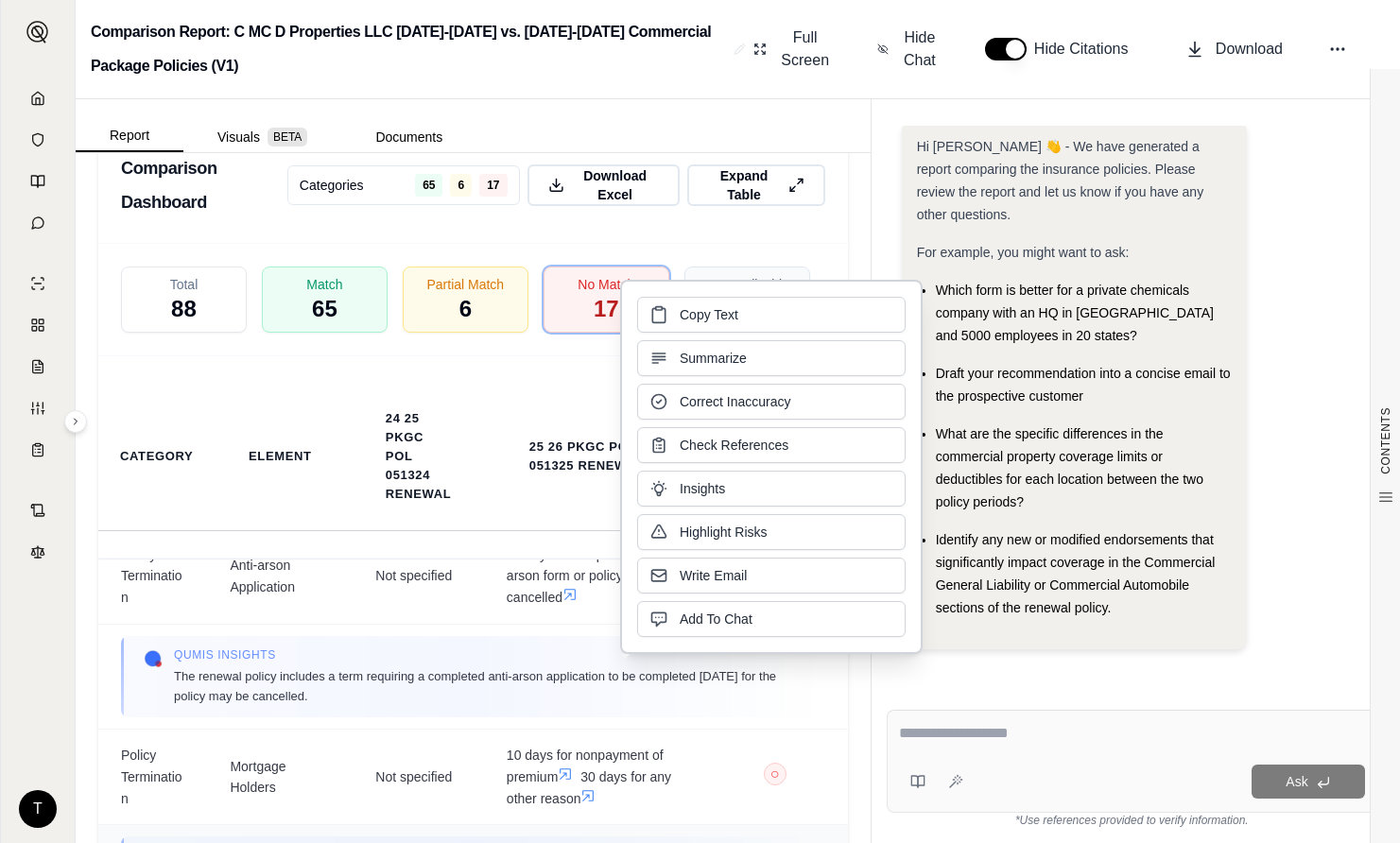 copy on "The renewal policy includes clauses regarding notices to mortgage holders in specific scenarios." 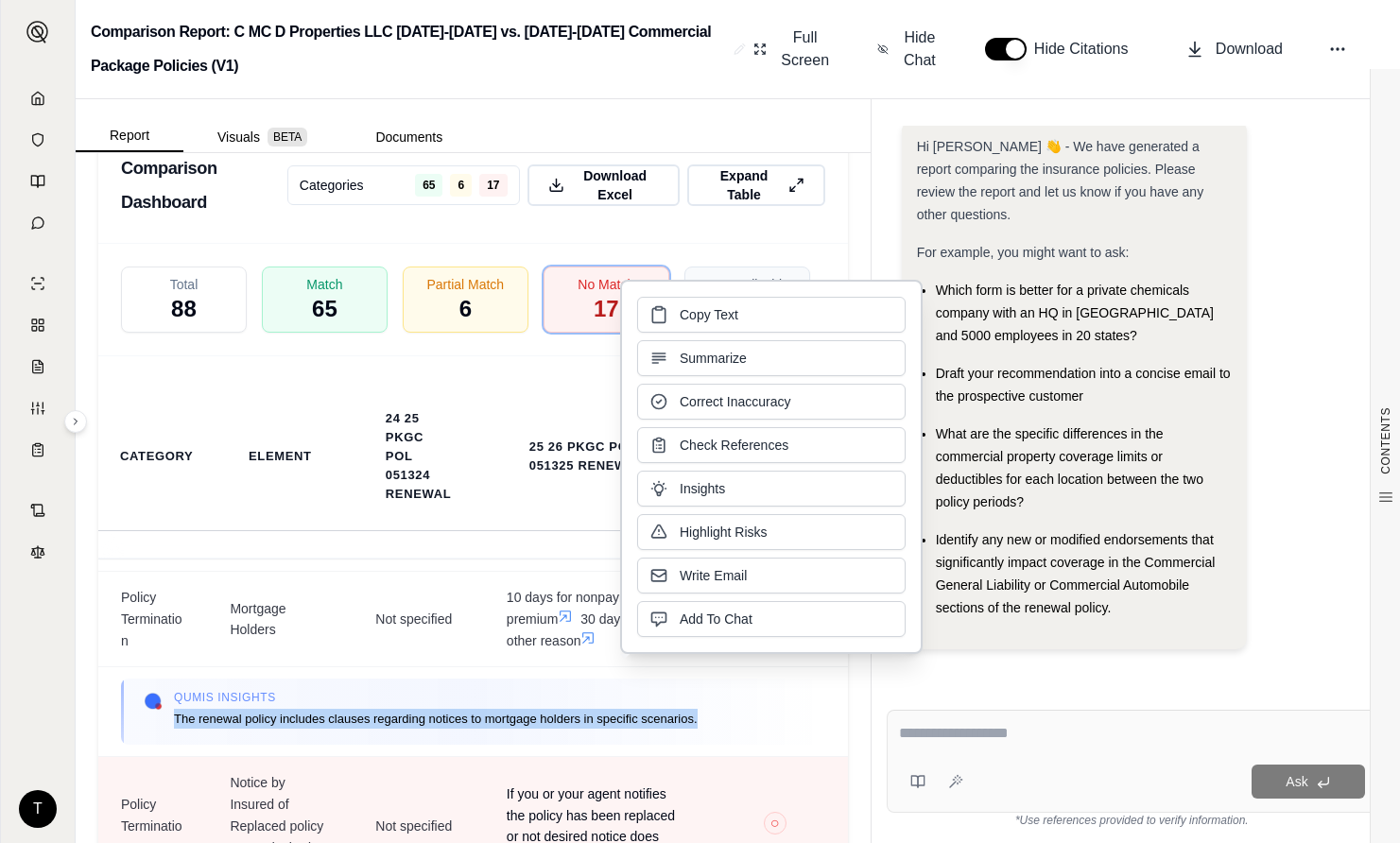 scroll, scrollTop: 4334, scrollLeft: 0, axis: vertical 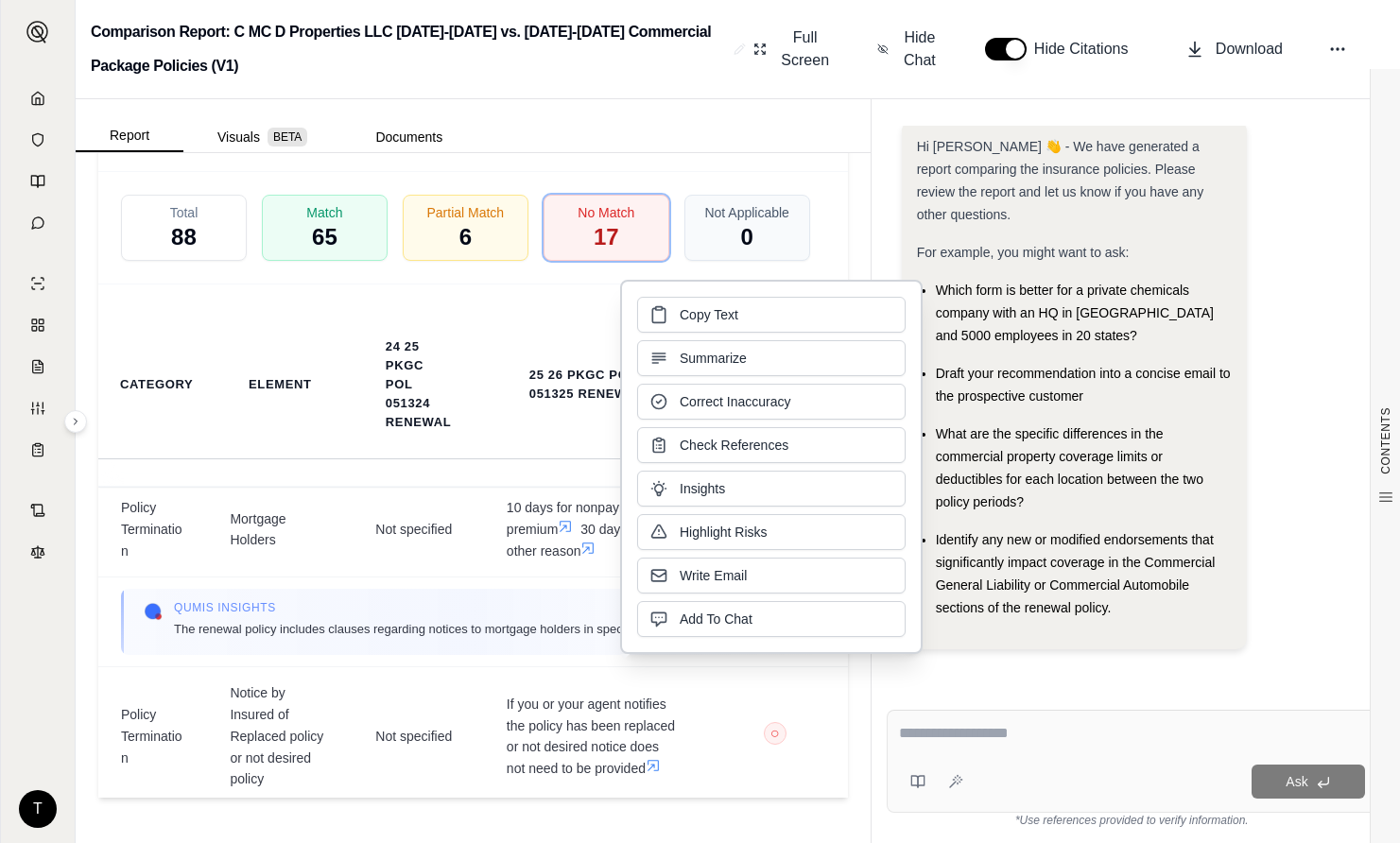 click on "Qumis INSIGHTS The renewal policy includes a clause which does not require notification to the insured if the agent or broker provides notification of replacement coverage." at bounding box center (473, 858) 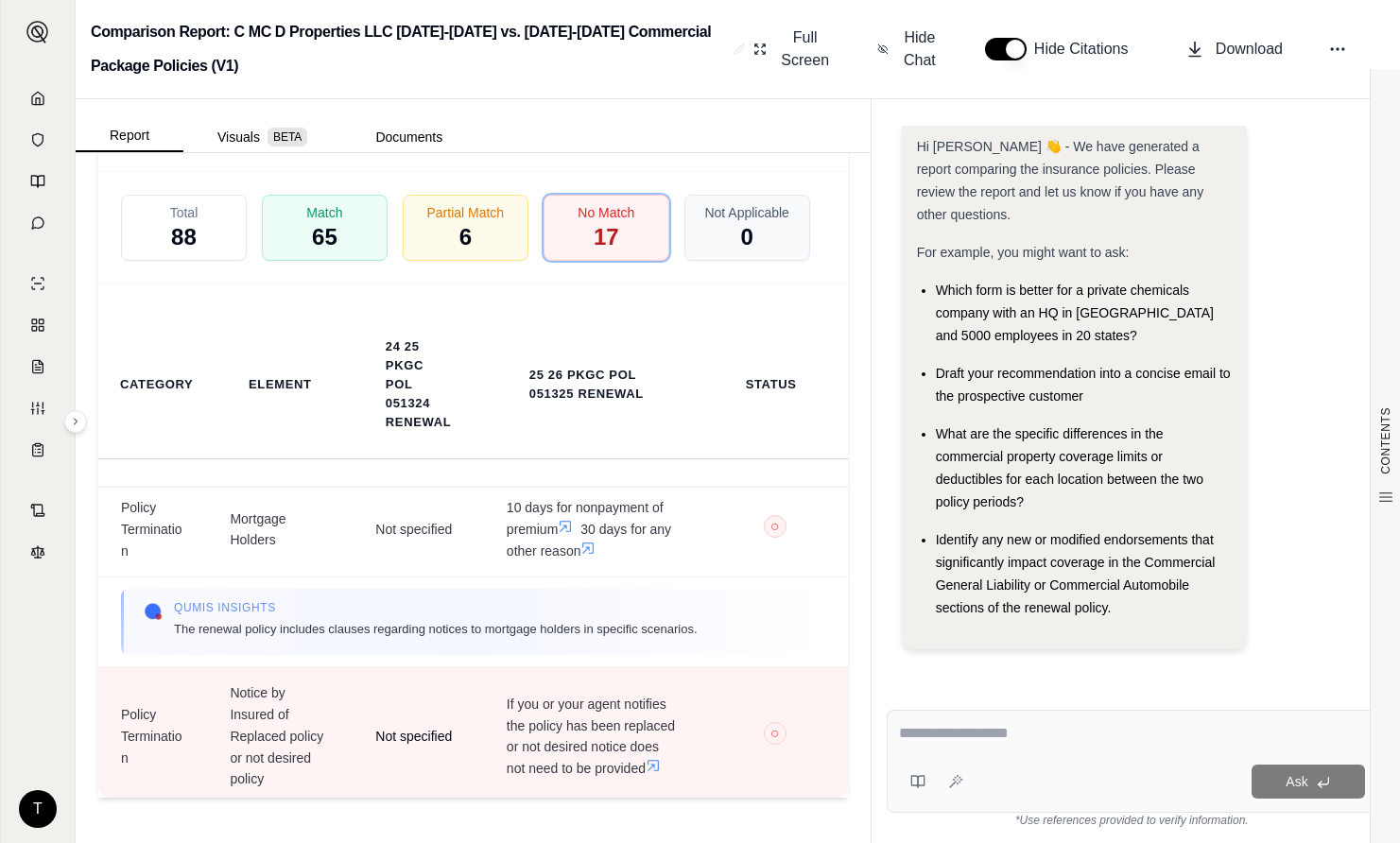 click on "Not specified" at bounding box center (418, 736) 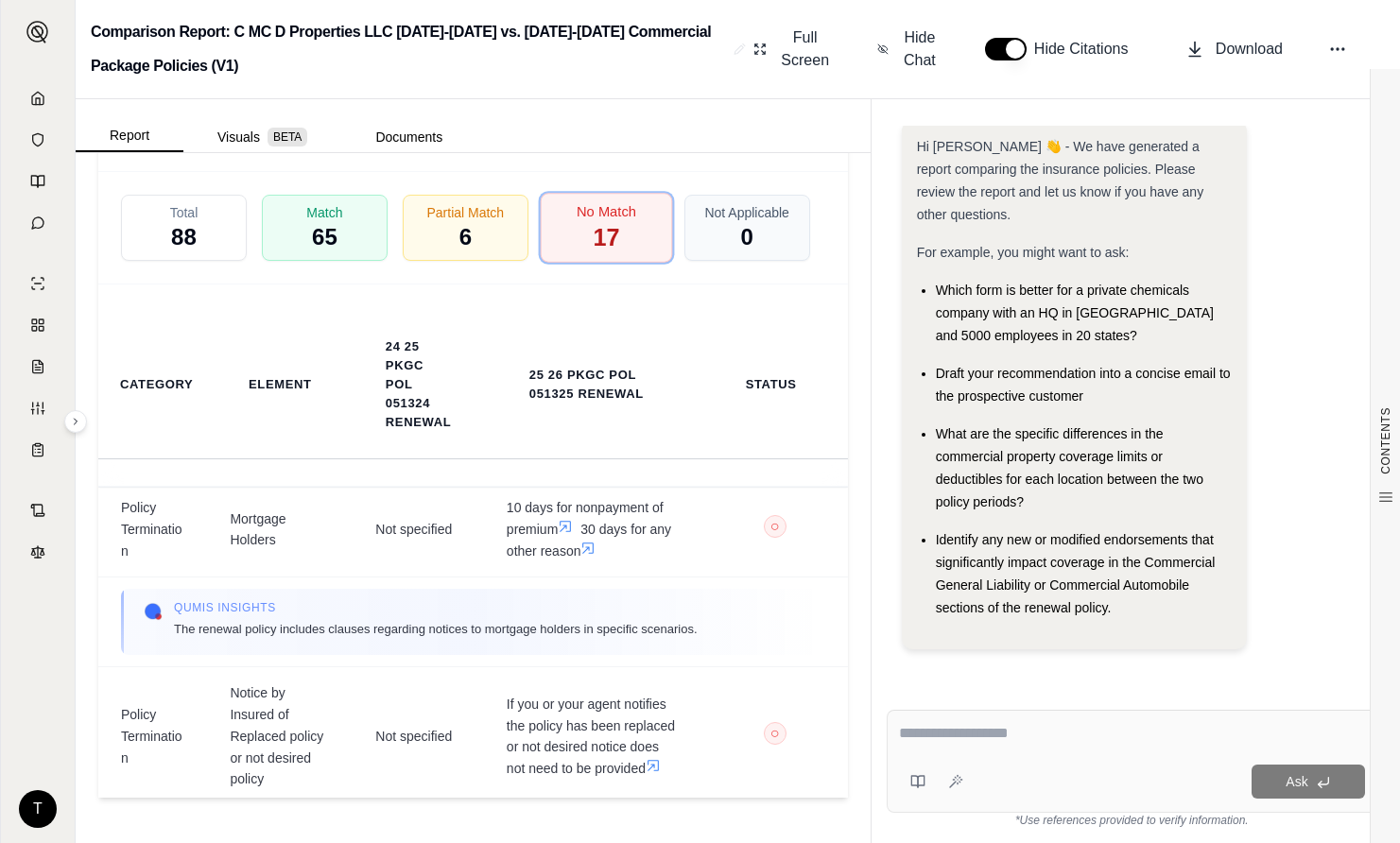 click on "No Match 17" at bounding box center (606, 228) 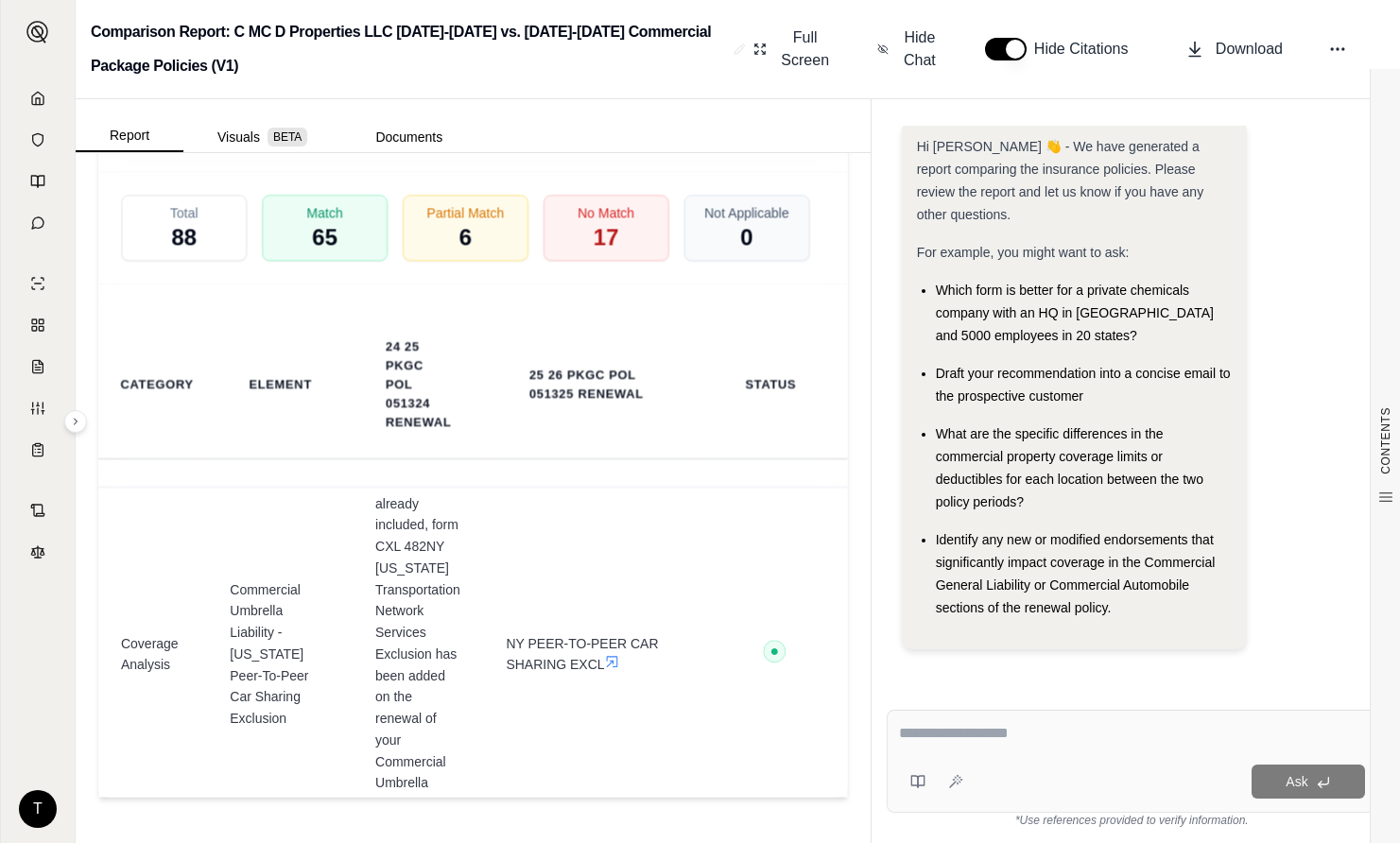 click at bounding box center [1132, 733] 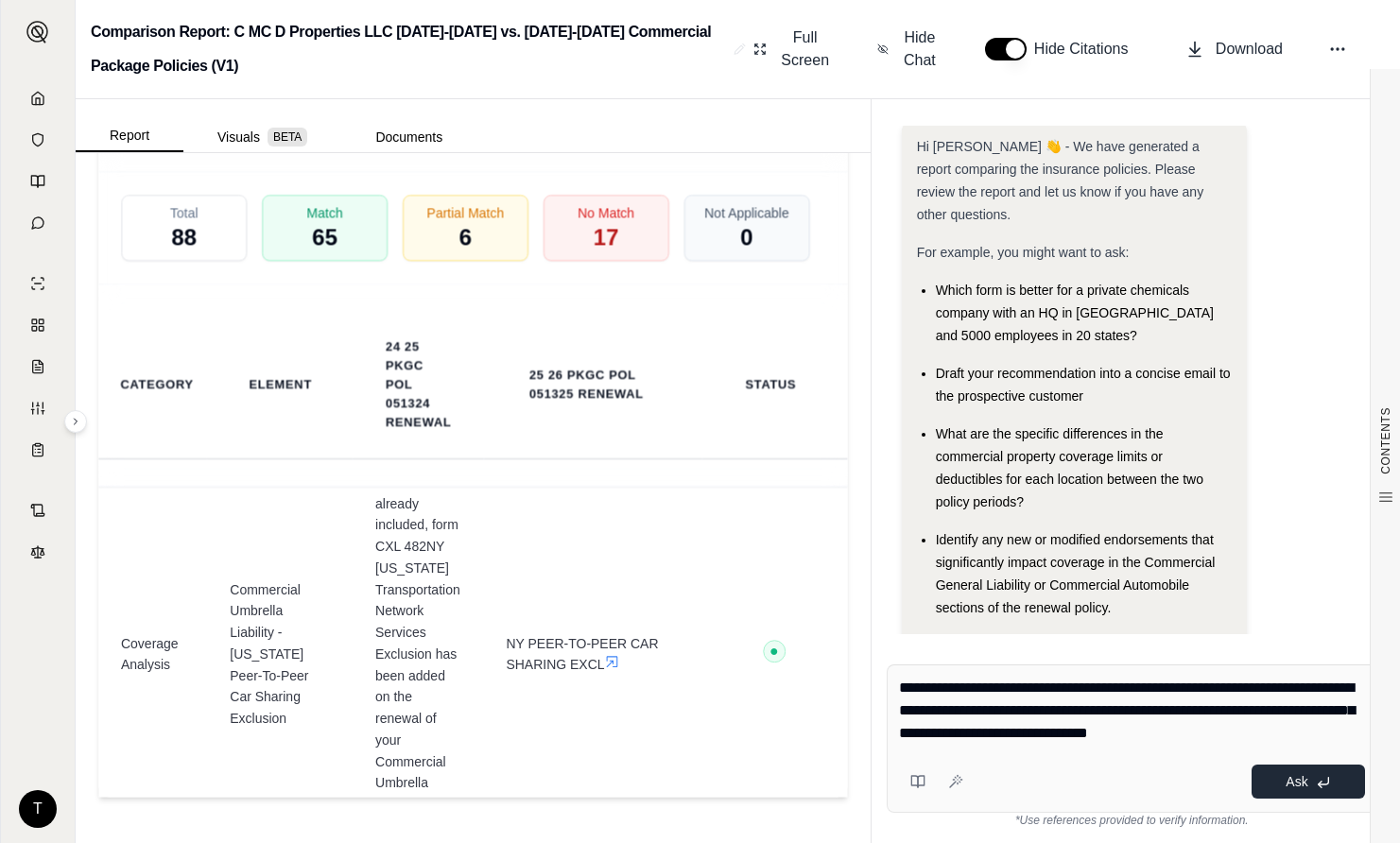 type on "**********" 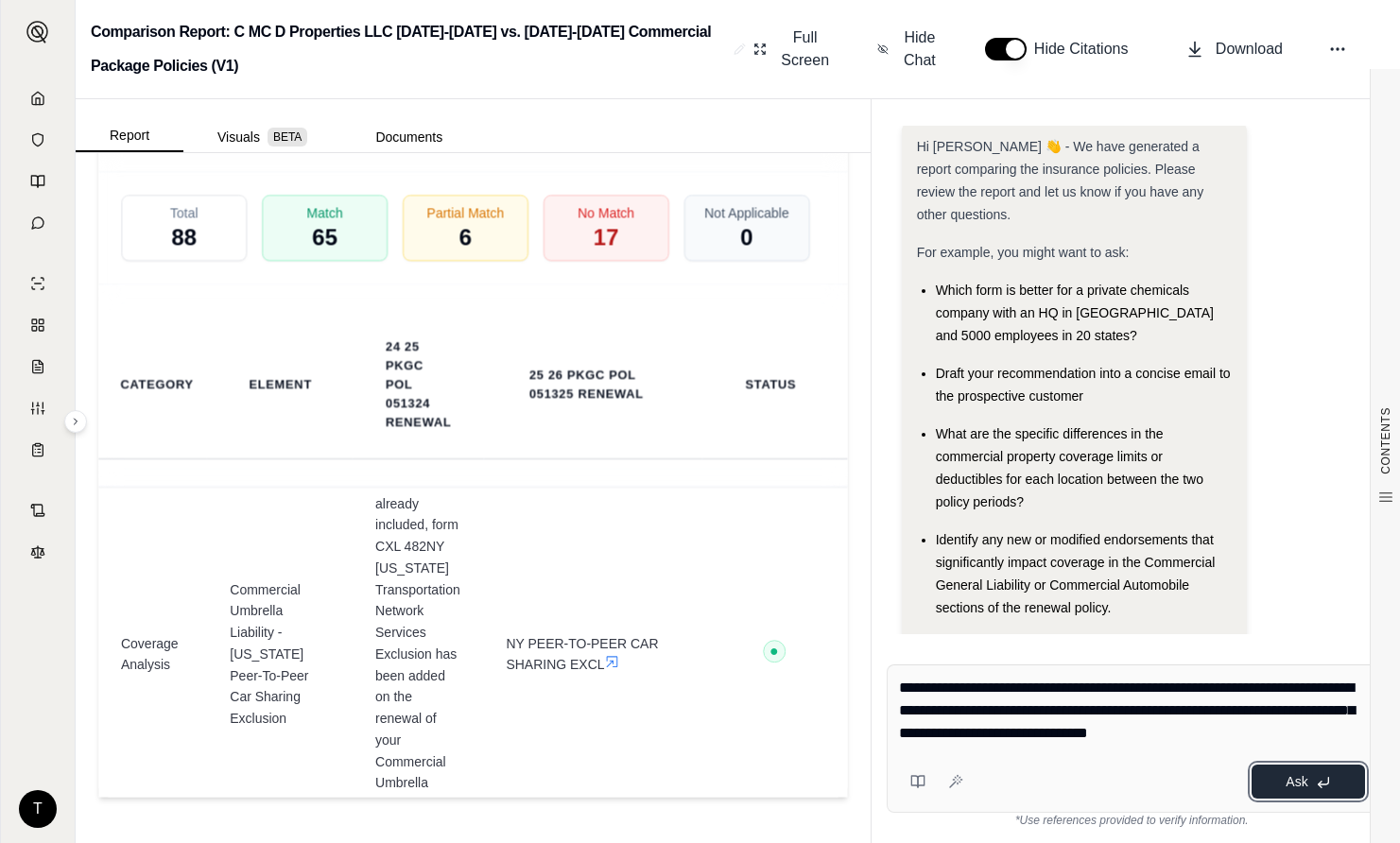 click on "Ask" at bounding box center [1296, 782] 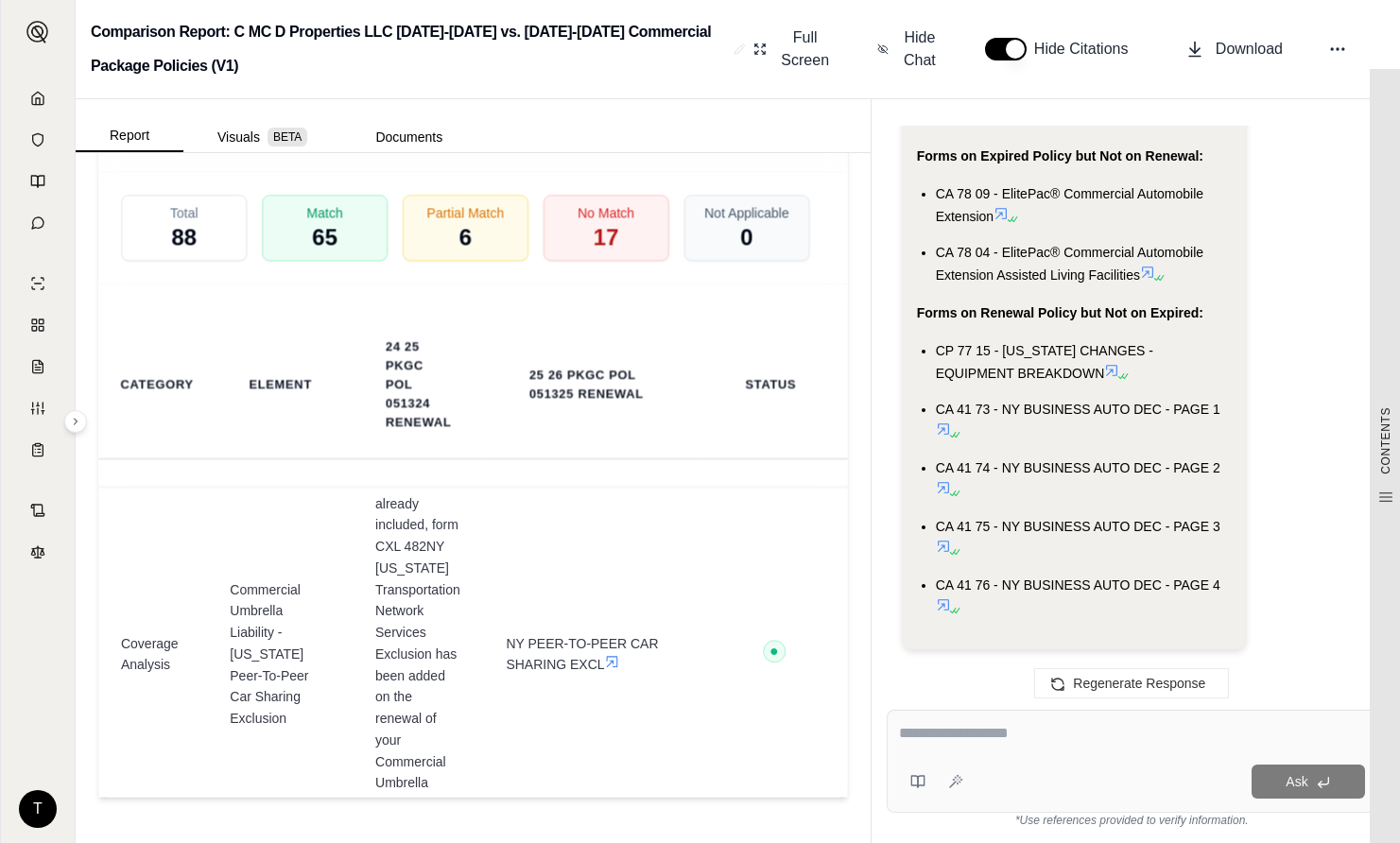 scroll, scrollTop: 2423, scrollLeft: 0, axis: vertical 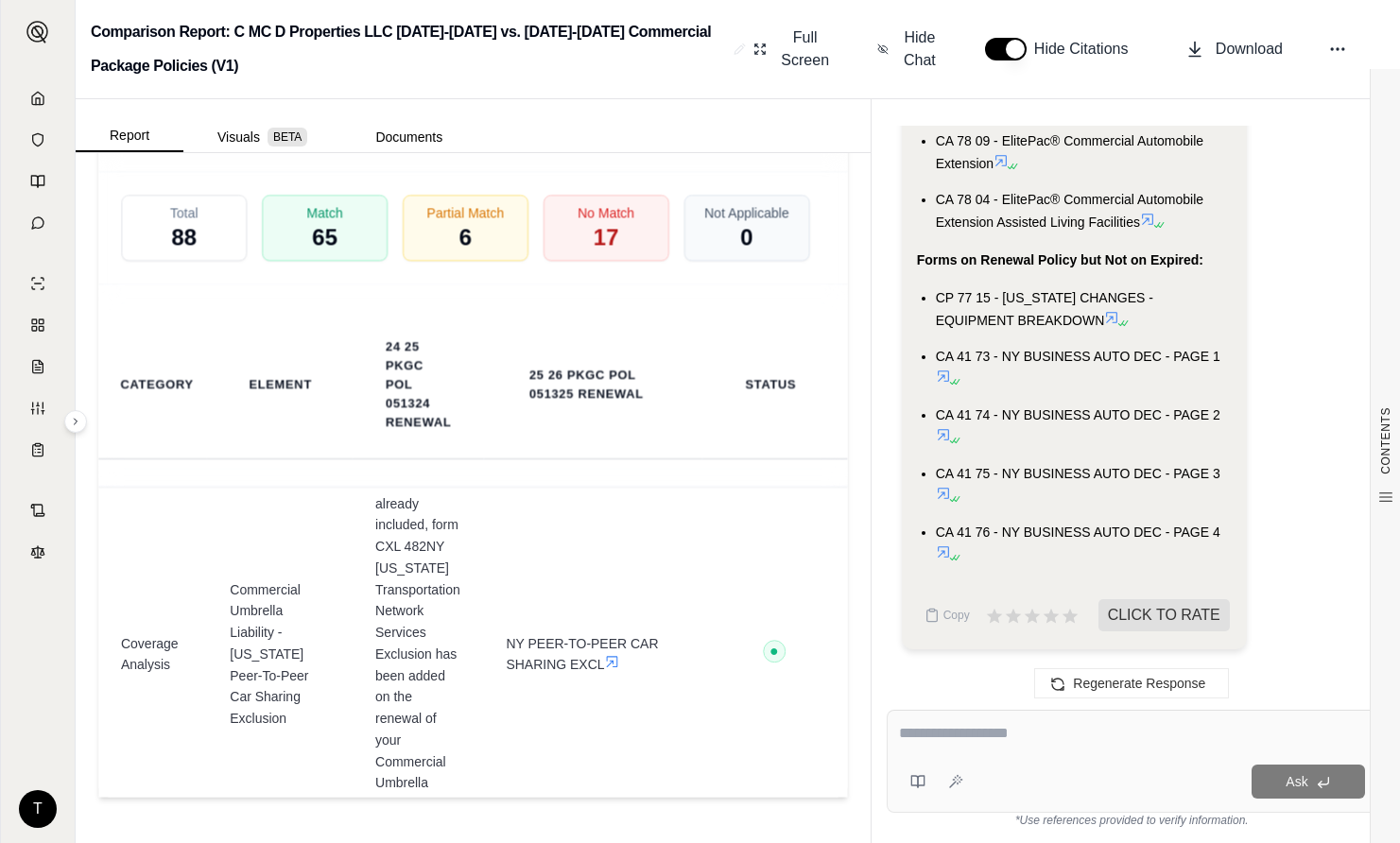 drag, startPoint x: 1012, startPoint y: 57, endPoint x: 1050, endPoint y: 93, distance: 52.34501 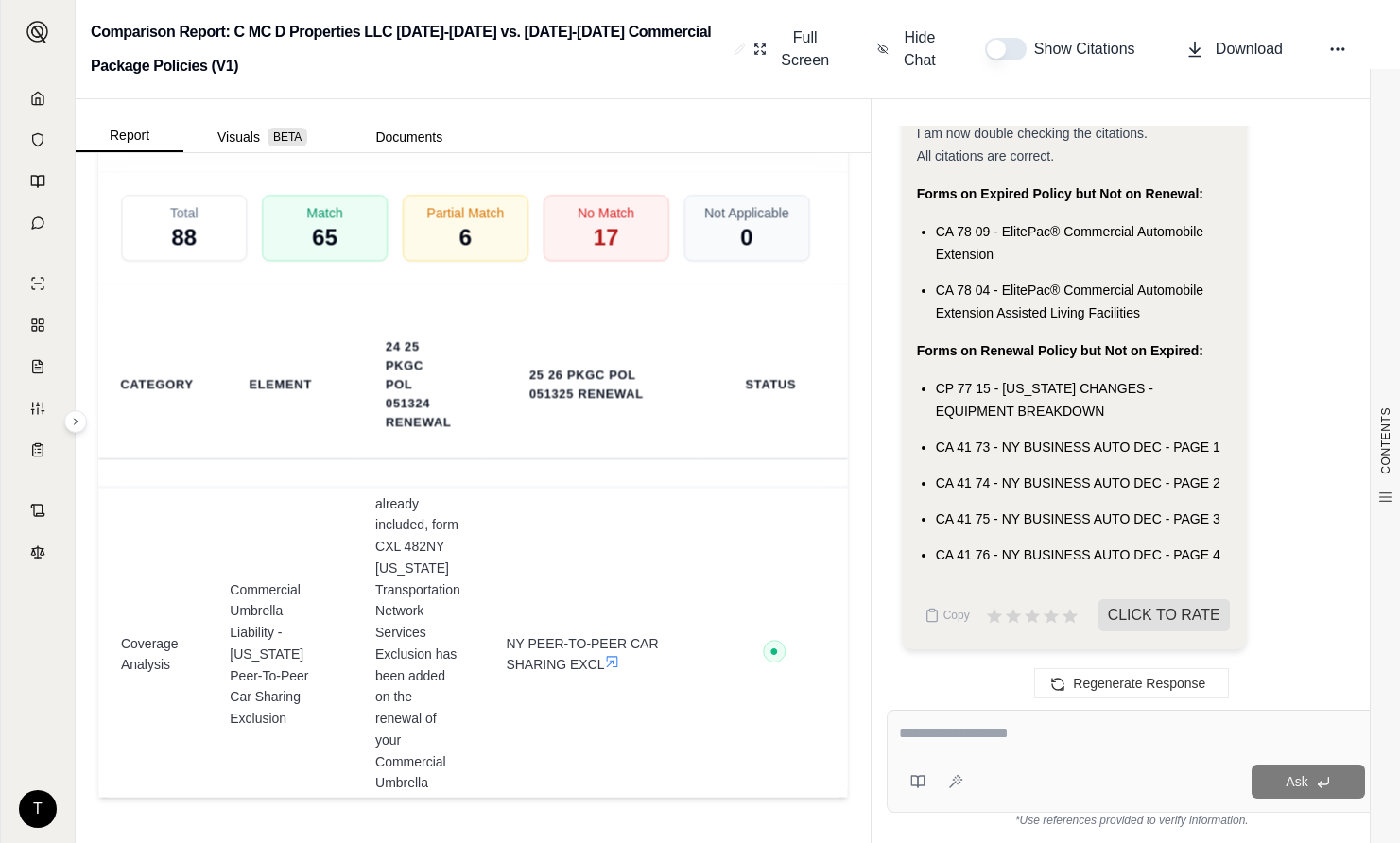 scroll, scrollTop: 6586, scrollLeft: 0, axis: vertical 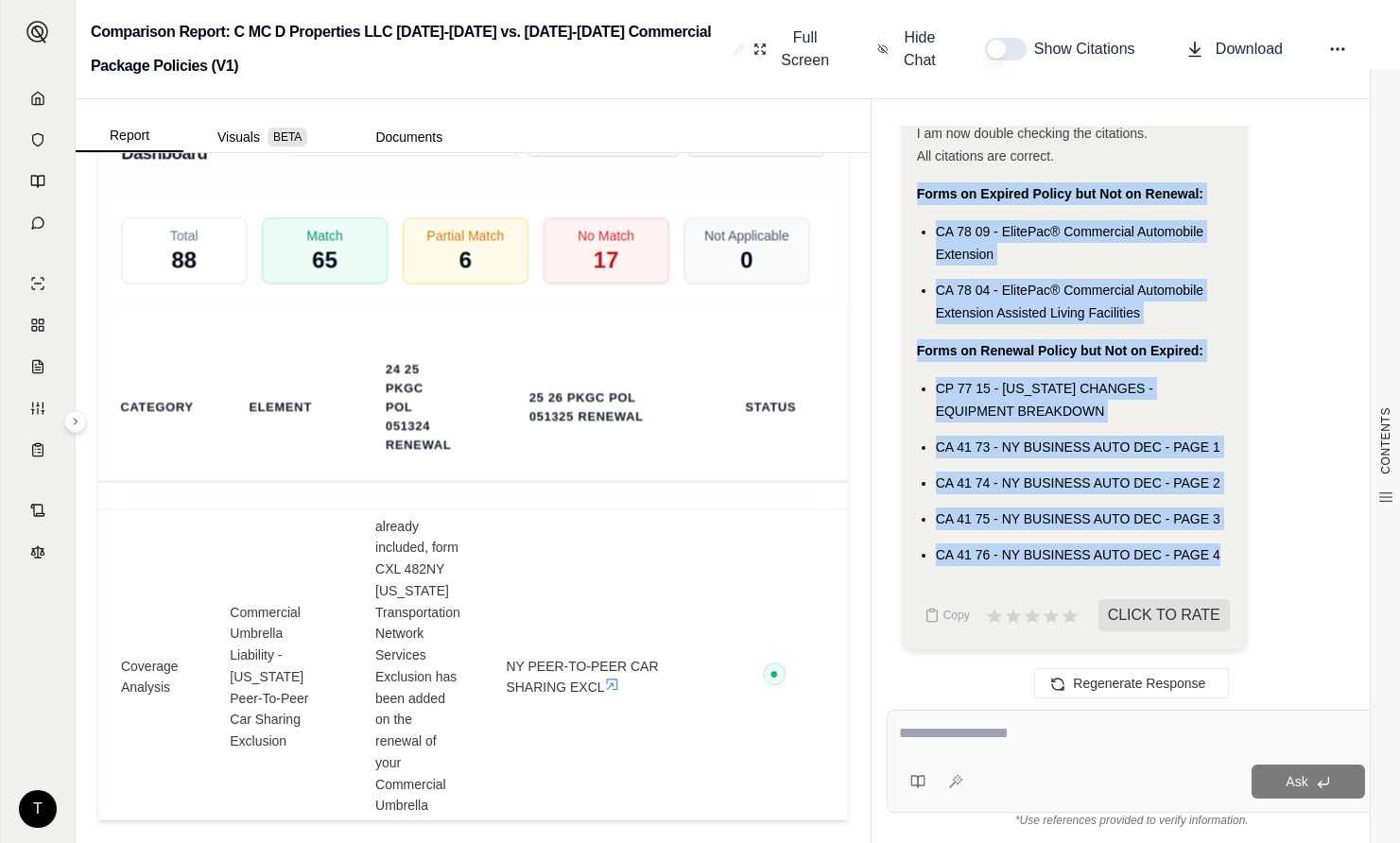 drag, startPoint x: 920, startPoint y: 192, endPoint x: 1236, endPoint y: 556, distance: 482.02904 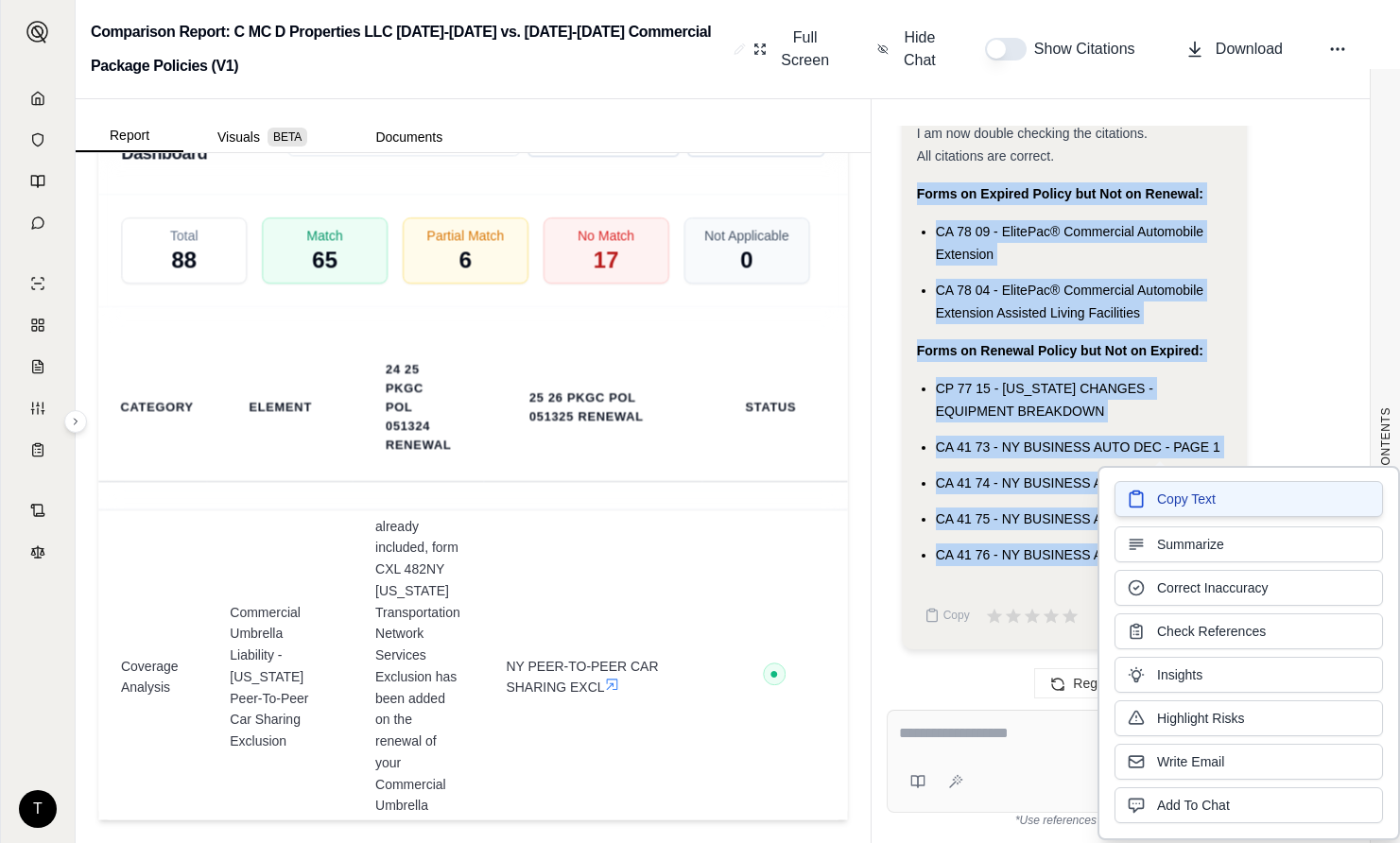 click on "Copy Text" at bounding box center [1186, 499] 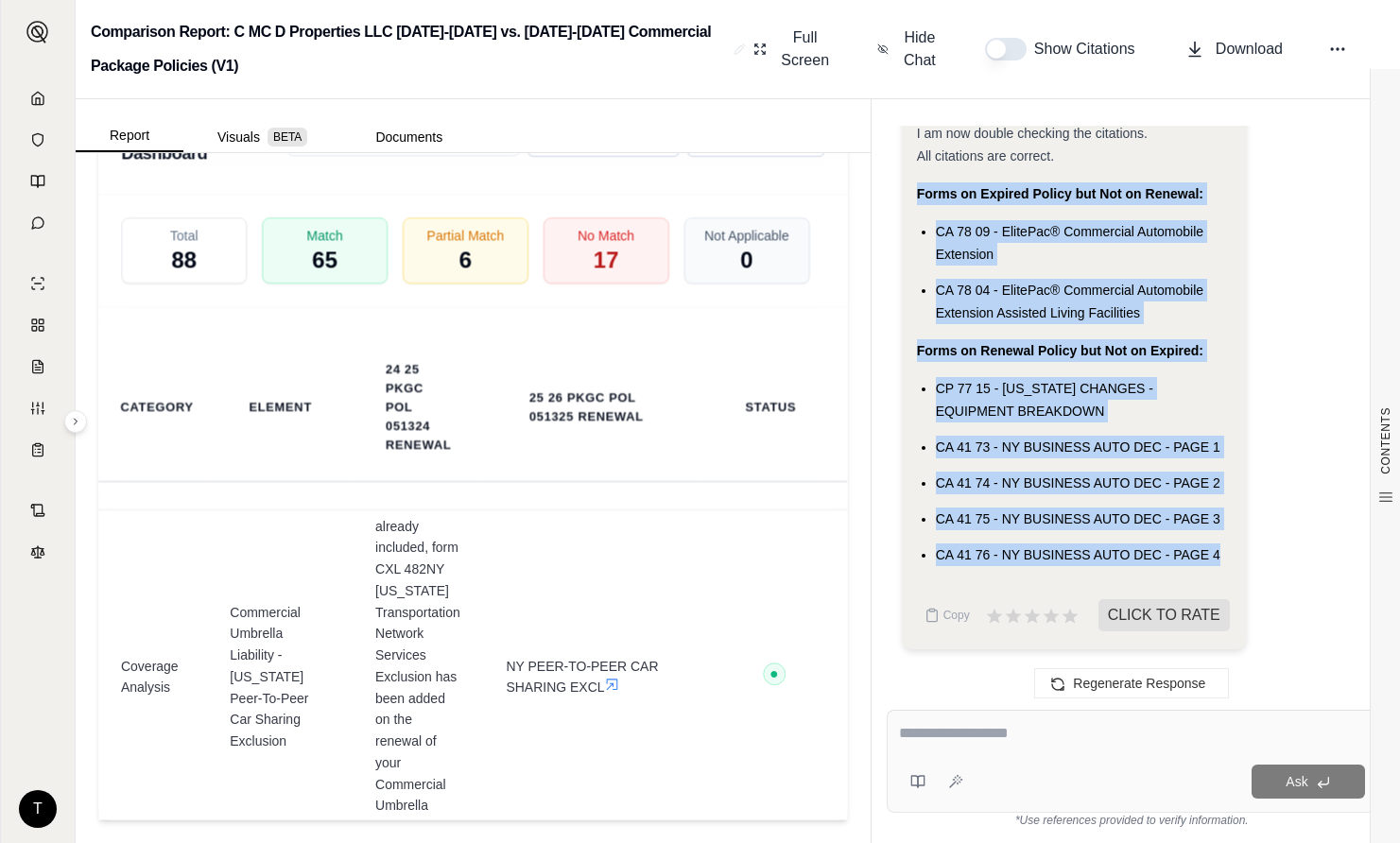 click on "CA 41 74 - NY BUSINESS AUTO DEC - PAGE 2" at bounding box center (1078, 483) 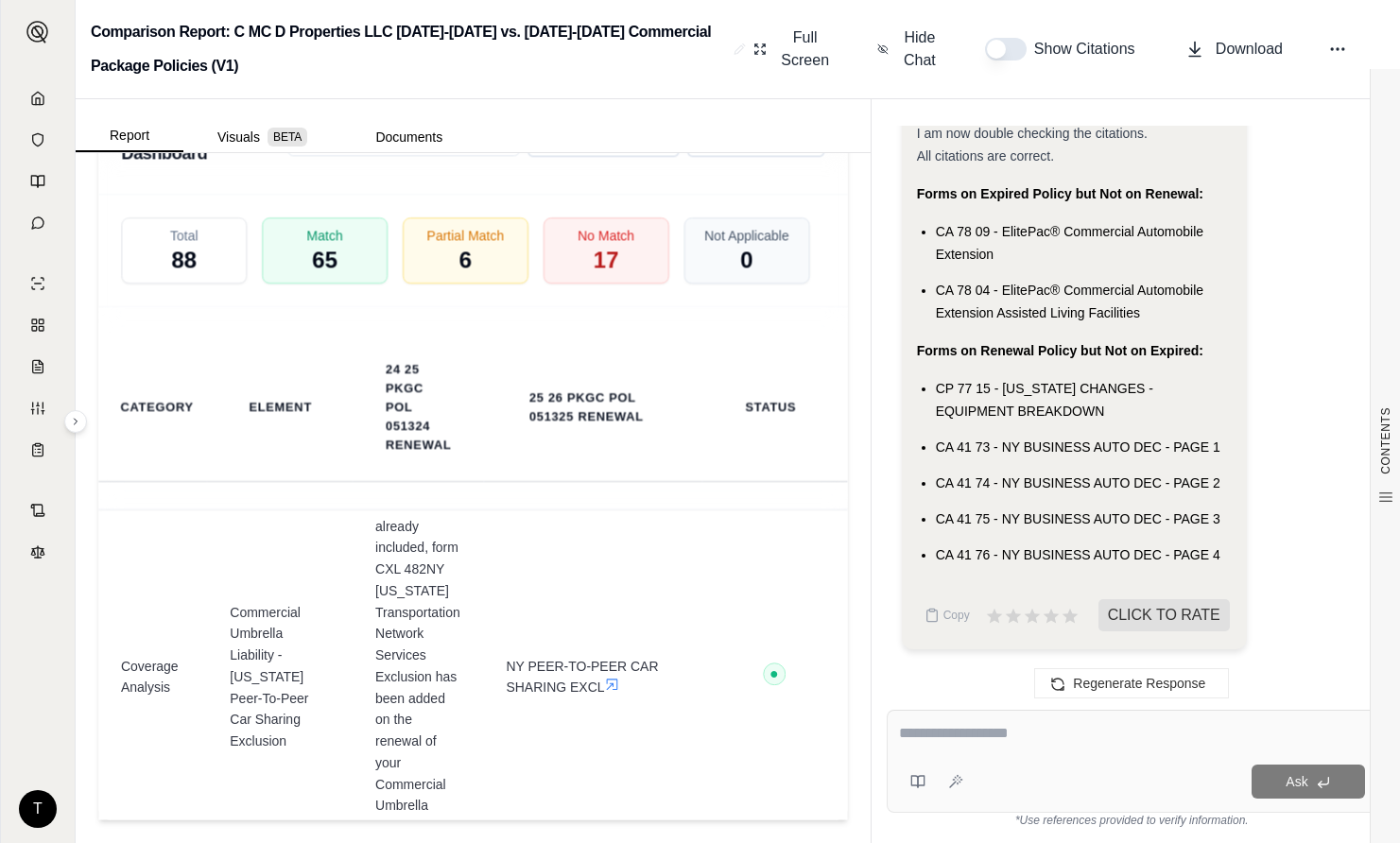 click on "Analysis:
Okay, I need to create two lists: one of forms present in the expired policy but missing from the renewal, and another of forms present in the renewal policy but absent from the expired one. This requires a careful comparison of the "COMMERCIAL POLICY FORMS AND ENDORSEMENT SCHEDULE" sections of both policies. I will proceed as follows:
Examine the "COMMERCIAL POLICY FORMS AND ENDORSEMENT SCHEDULE" section of the expired policy .
Examine the "COMMERCIAL POLICY FORMS AND ENDORSEMENT SCHEDULE" section of the renewal policy .
Compare the two lists, identifying forms present in the expired policy but not in the renewal.
Compare the two lists, identifying forms present in the renewal policy but not in the expired.
Present the findings in two separate, copy-paste-ready lists.
Double check all citations.
Let's start by extracting the forms from the expired policy .
Okay, I've extracted the forms list from the expired policy. Now, let's get the forms list from the renewal policy ." at bounding box center (1132, -437) 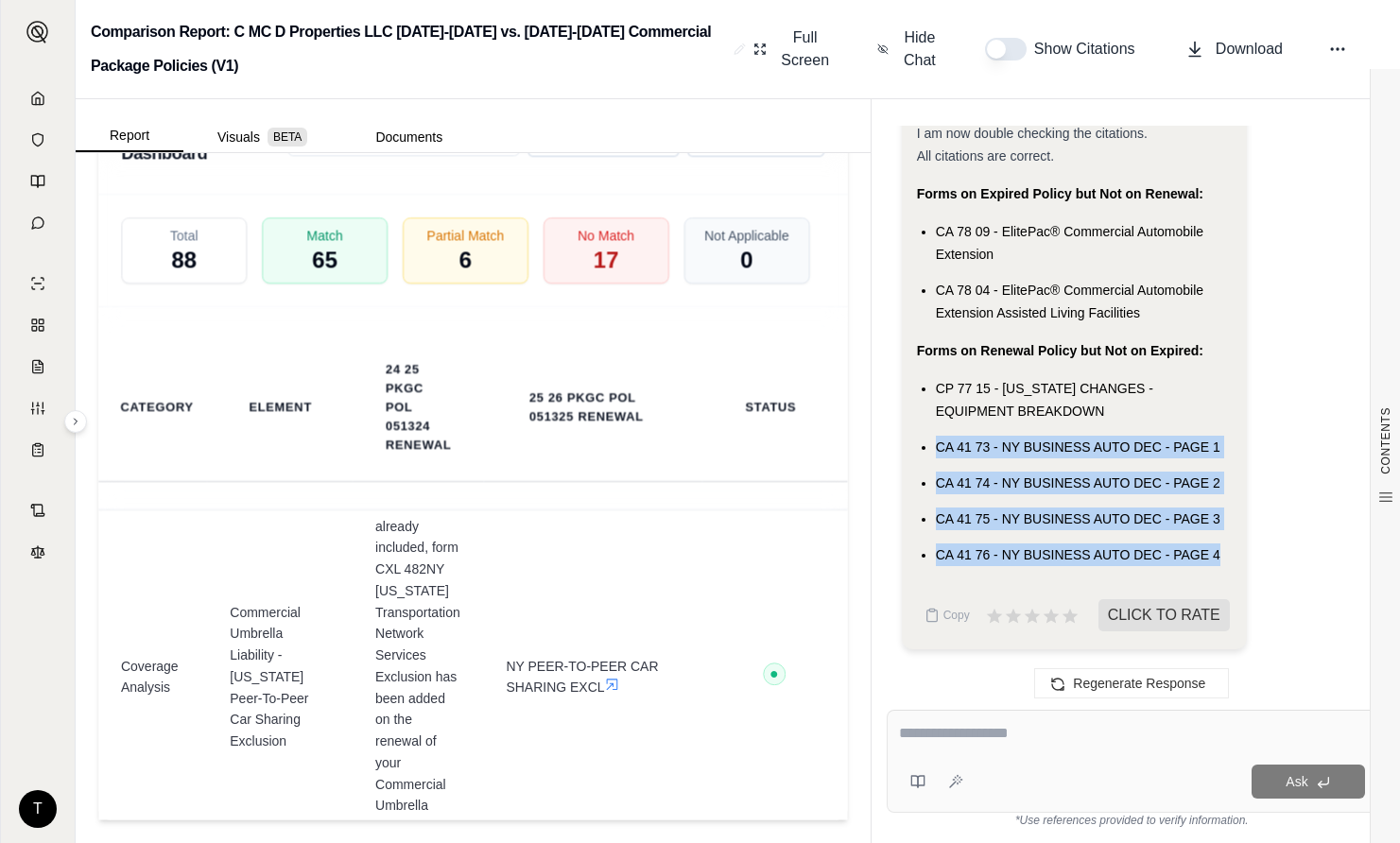 drag, startPoint x: 938, startPoint y: 452, endPoint x: 1222, endPoint y: 546, distance: 299.1521 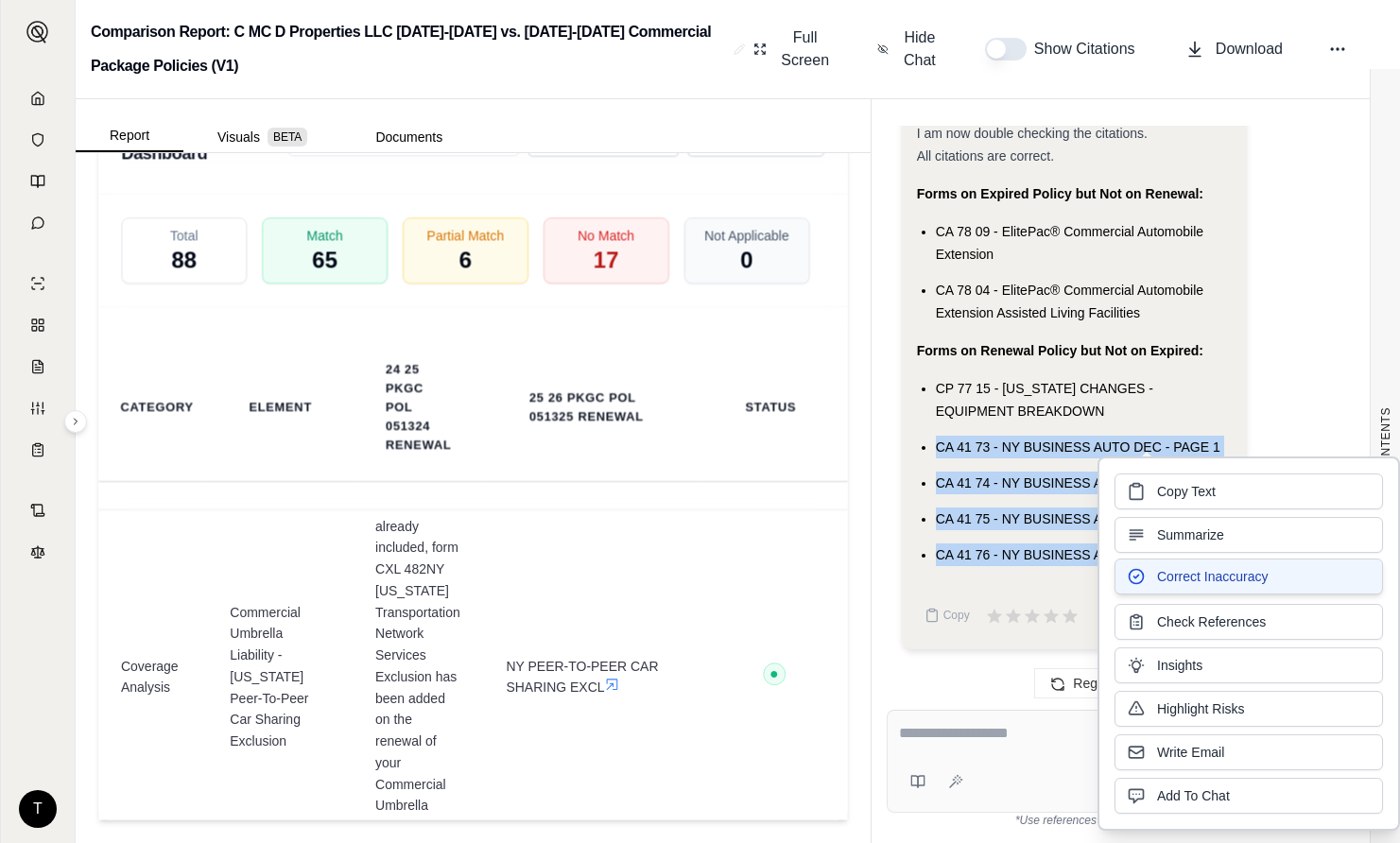 drag, startPoint x: 1222, startPoint y: 546, endPoint x: 1185, endPoint y: 576, distance: 47.634021 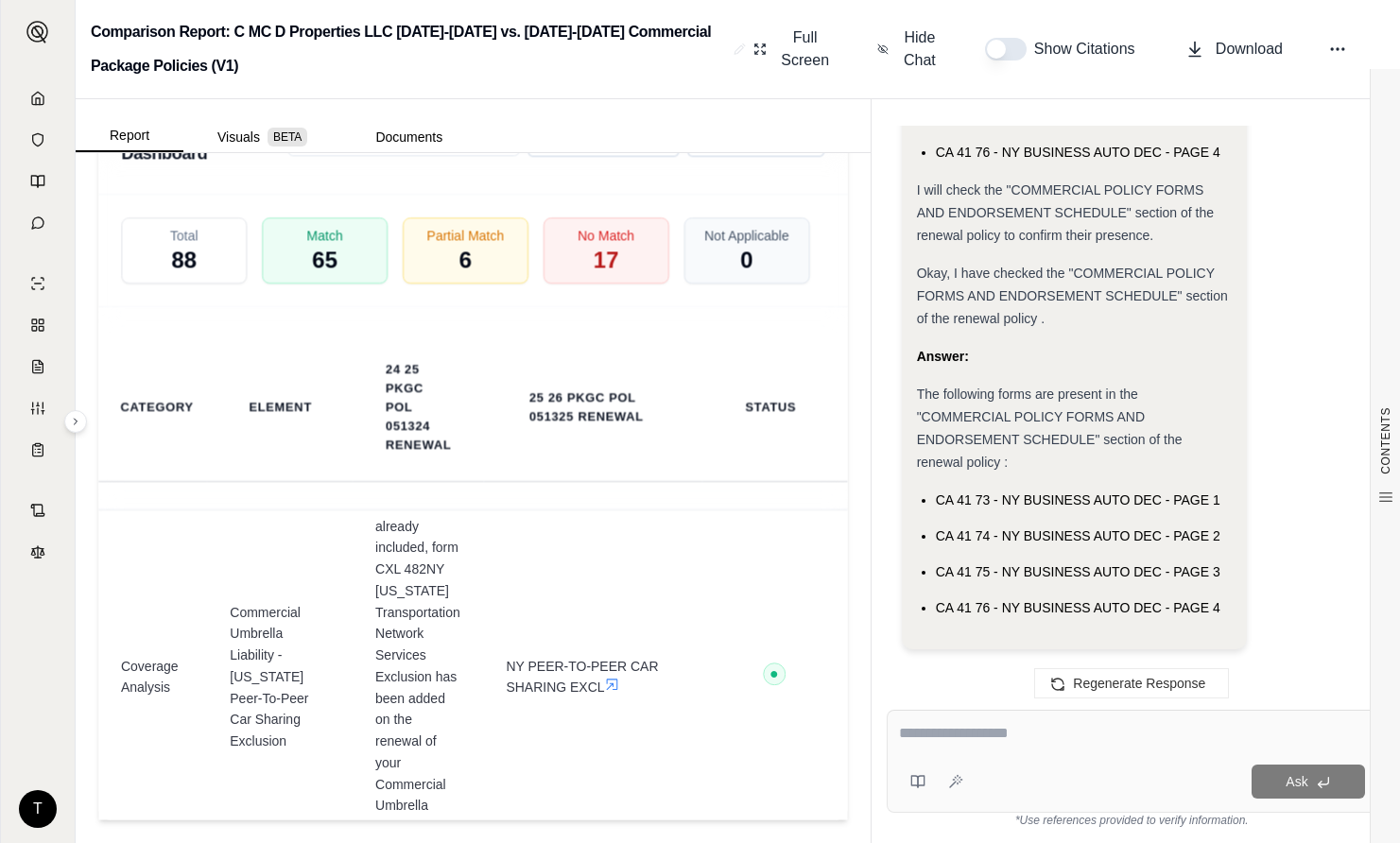 scroll, scrollTop: 3376, scrollLeft: 0, axis: vertical 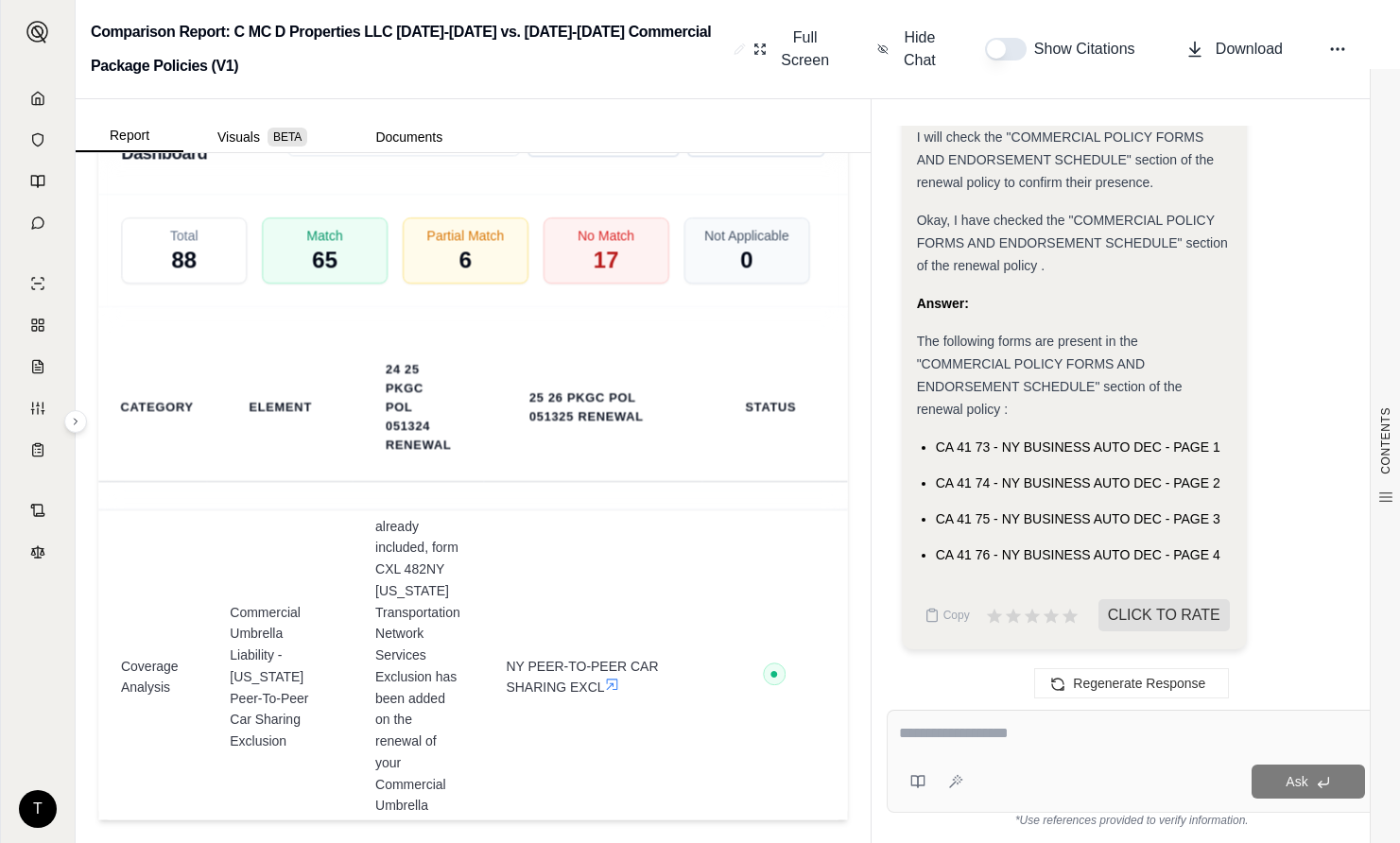 click at bounding box center [1132, 733] 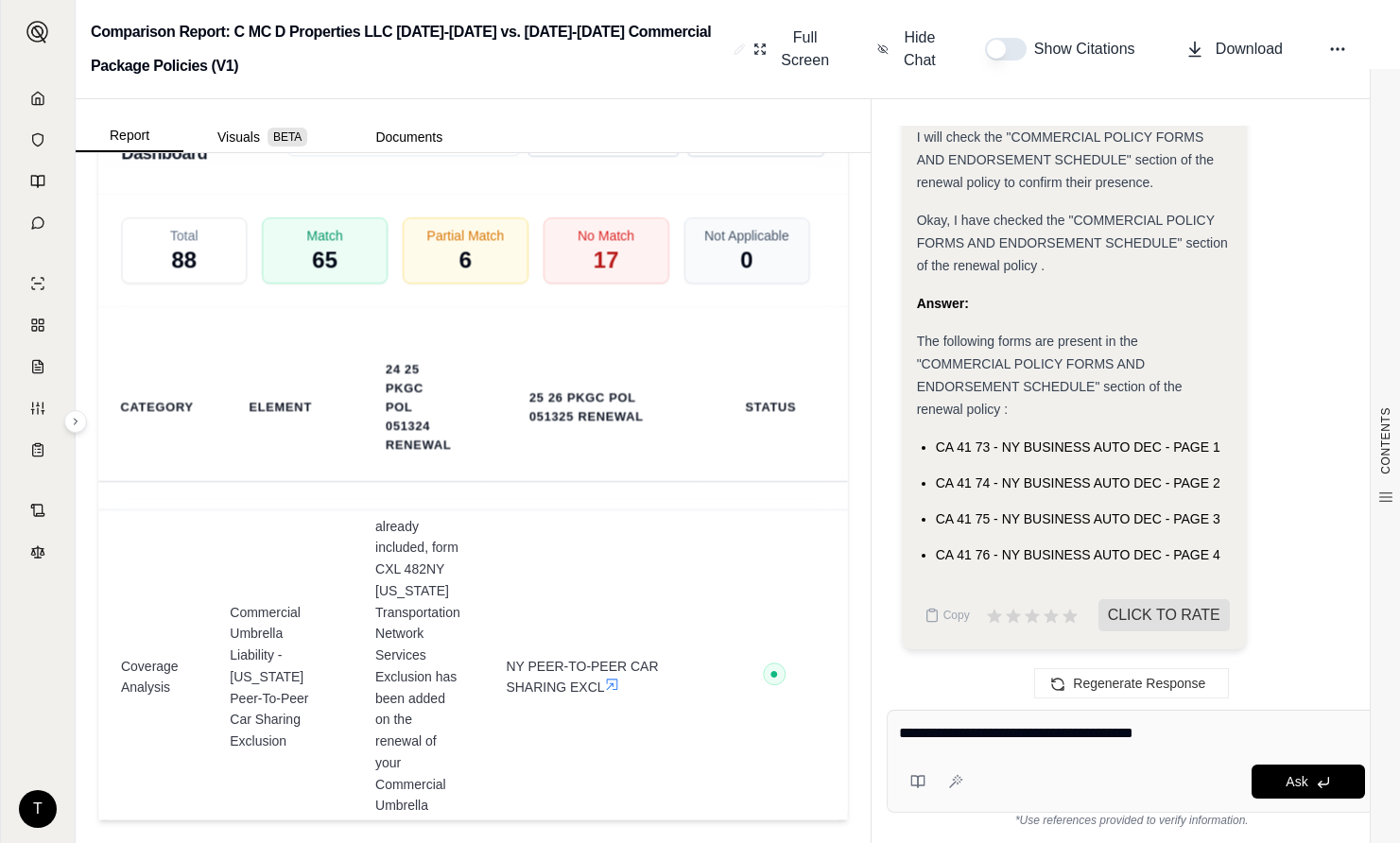 type on "**********" 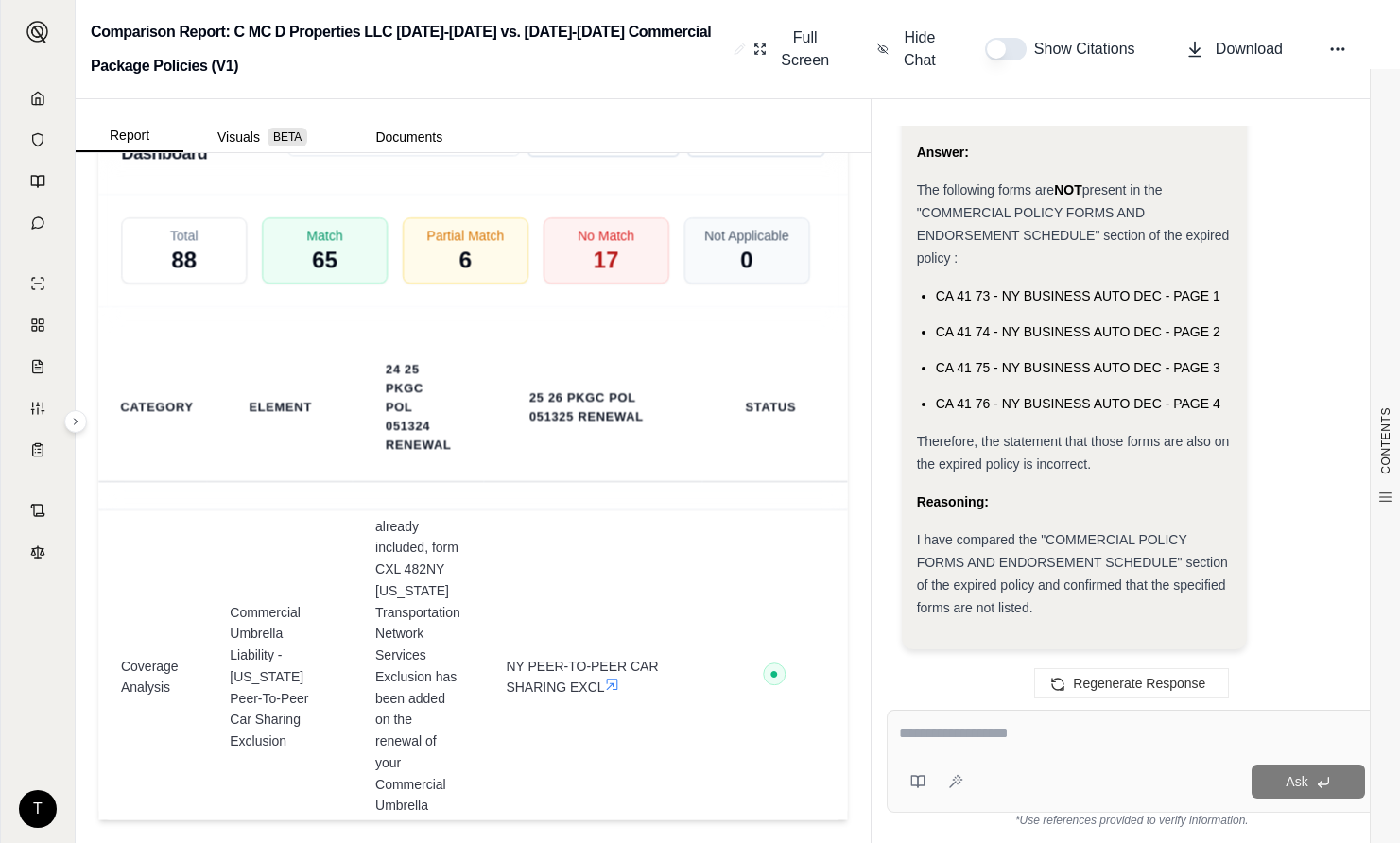 scroll, scrollTop: 4442, scrollLeft: 0, axis: vertical 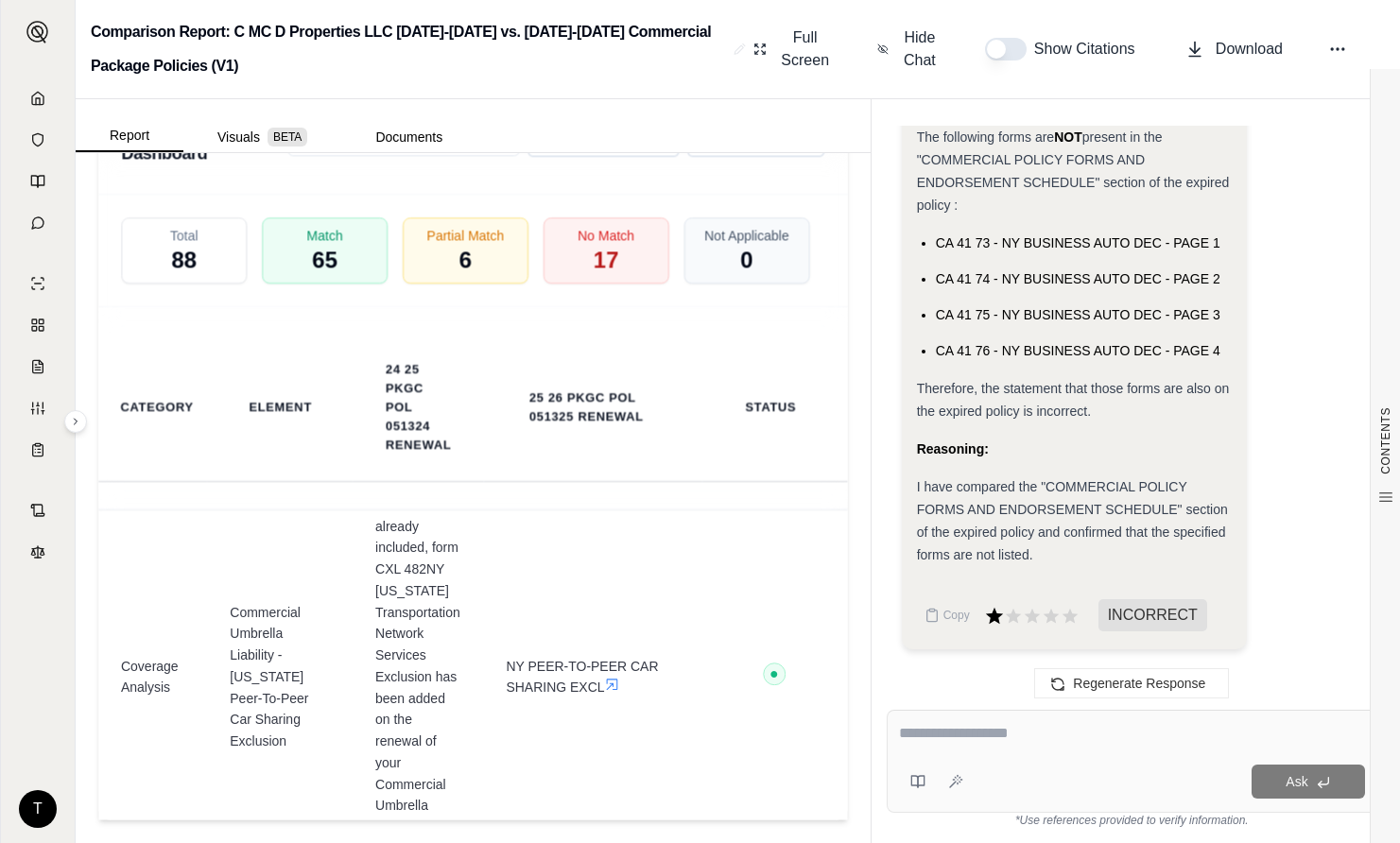 click 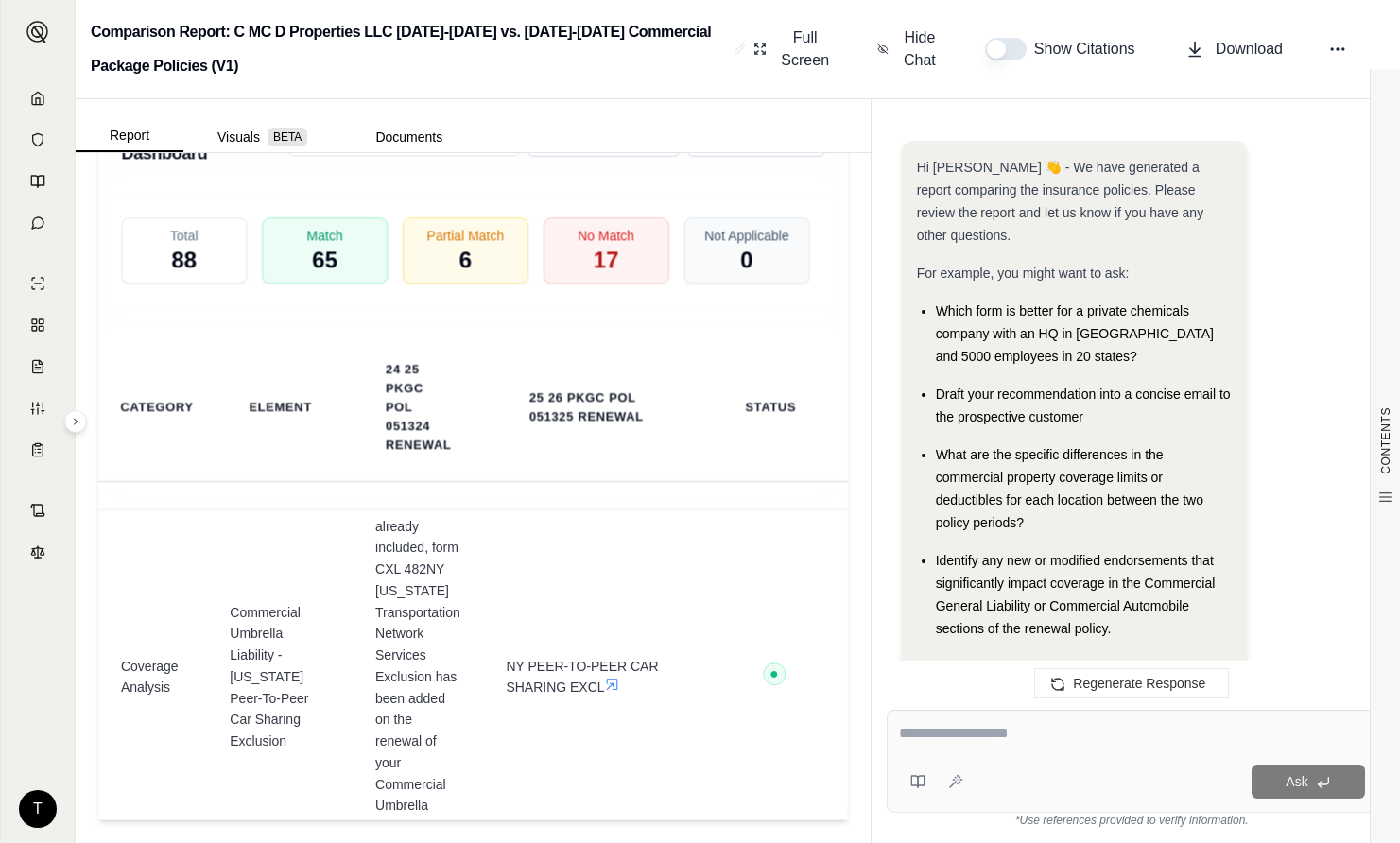scroll, scrollTop: 4757, scrollLeft: 0, axis: vertical 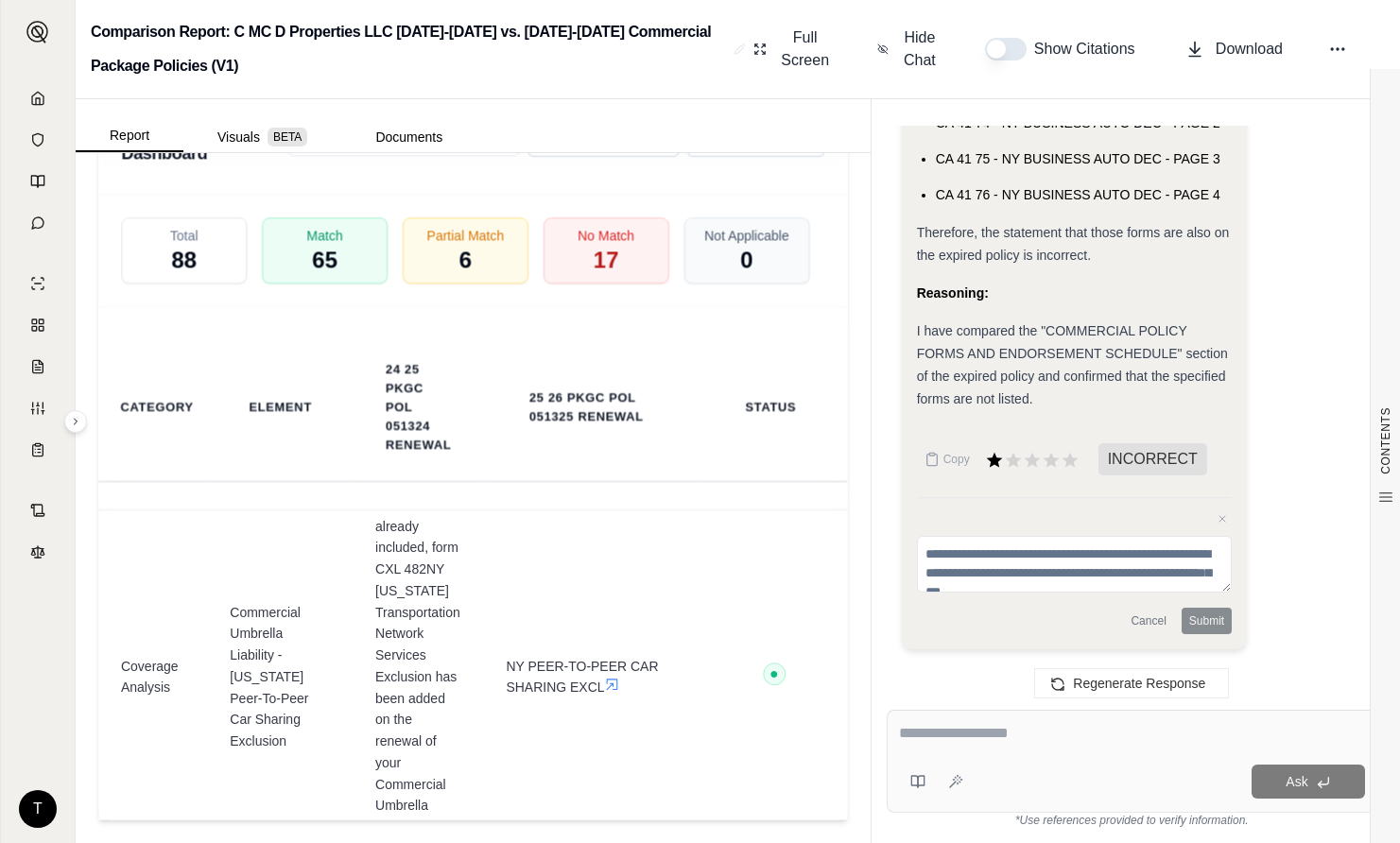 click at bounding box center (1075, 564) 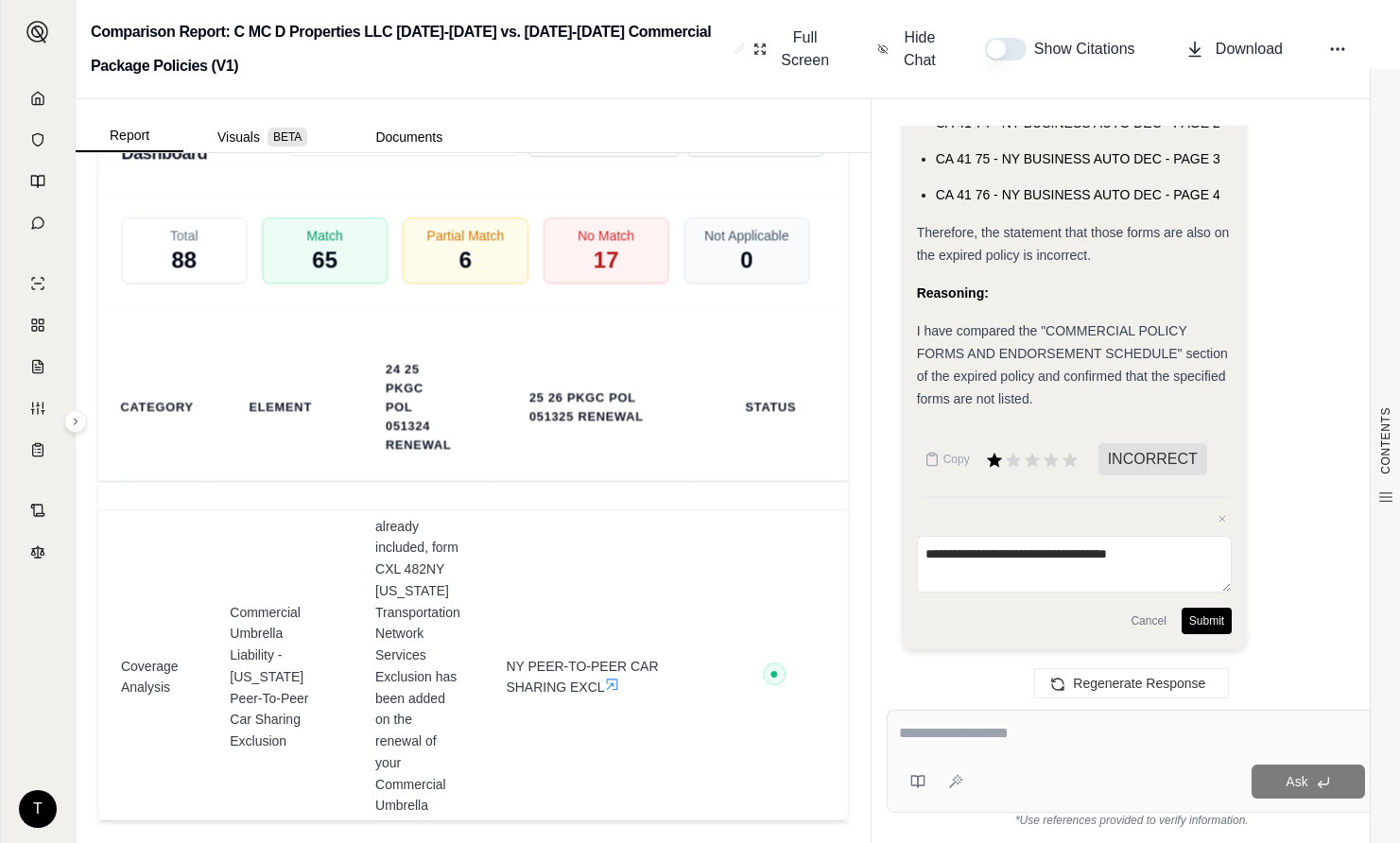 type on "**********" 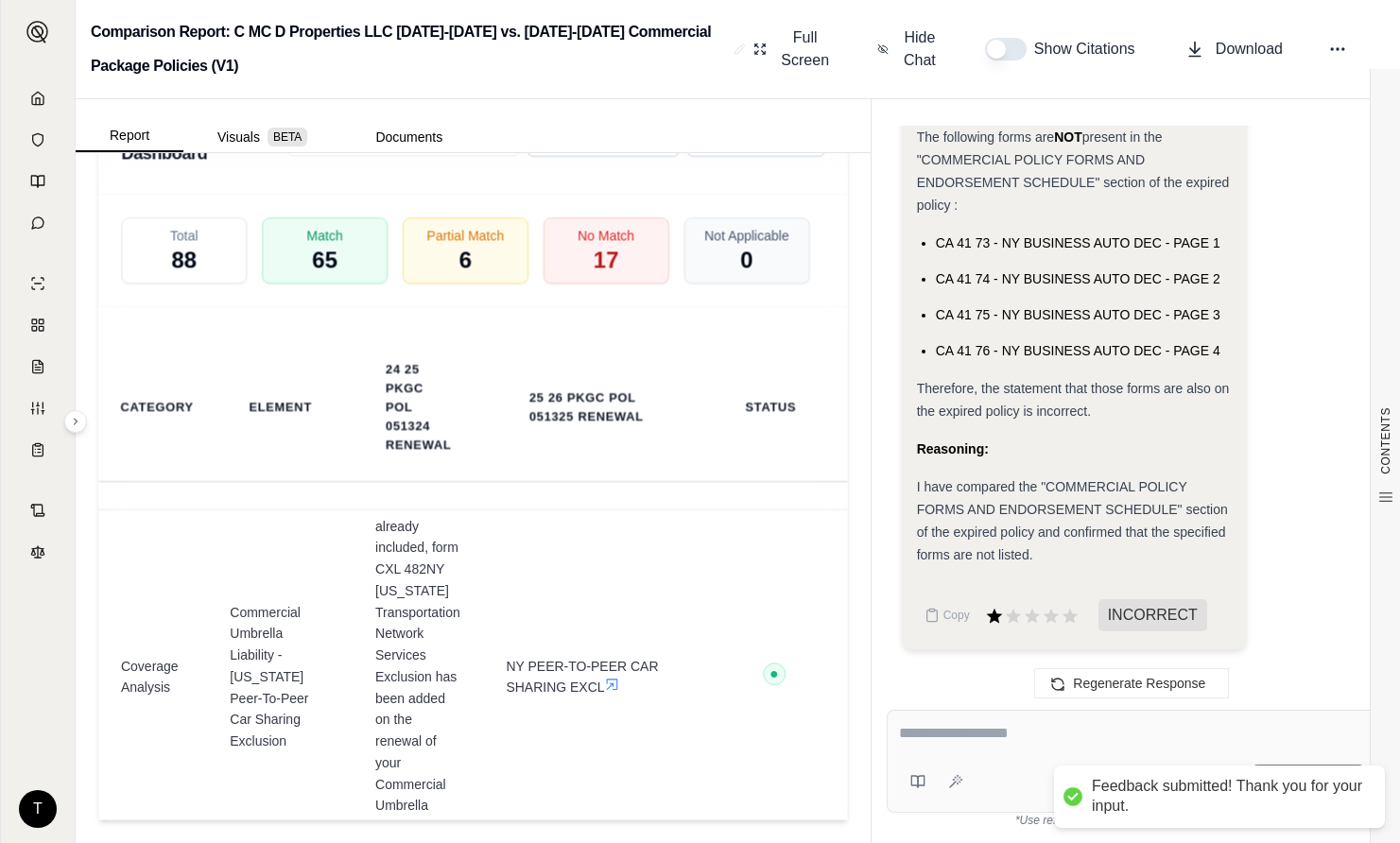 scroll, scrollTop: 4601, scrollLeft: 0, axis: vertical 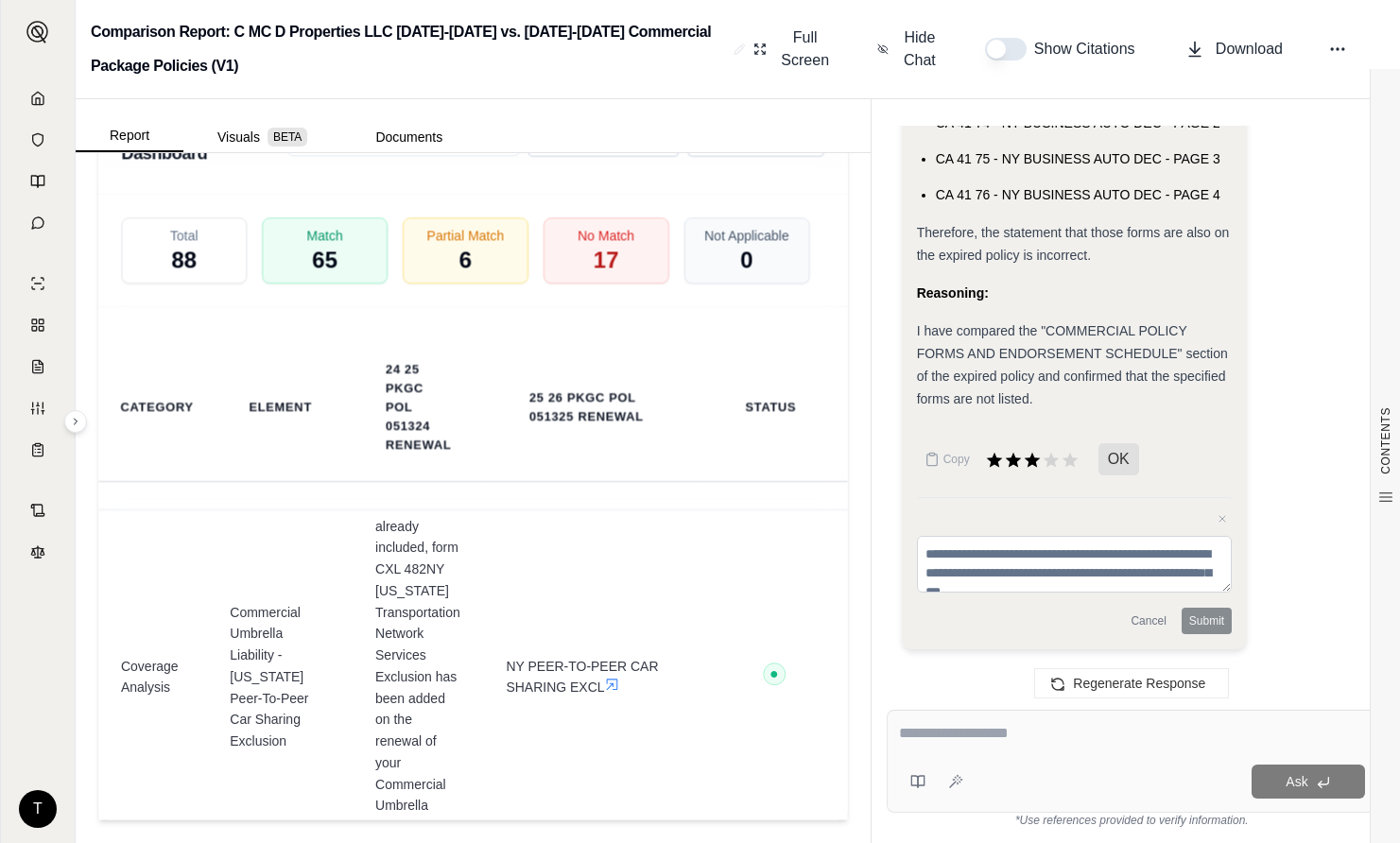 click at bounding box center (1075, 564) 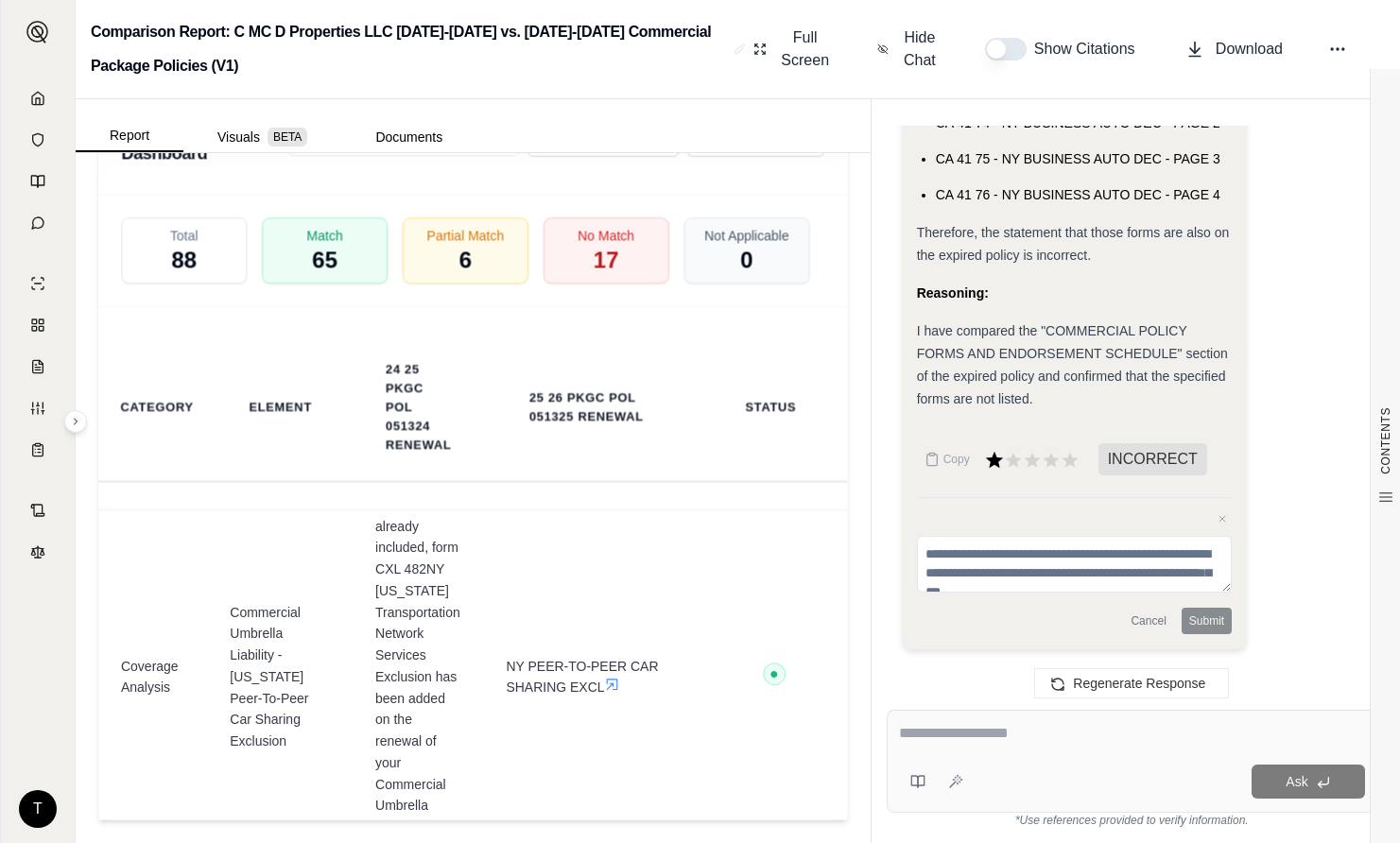 click 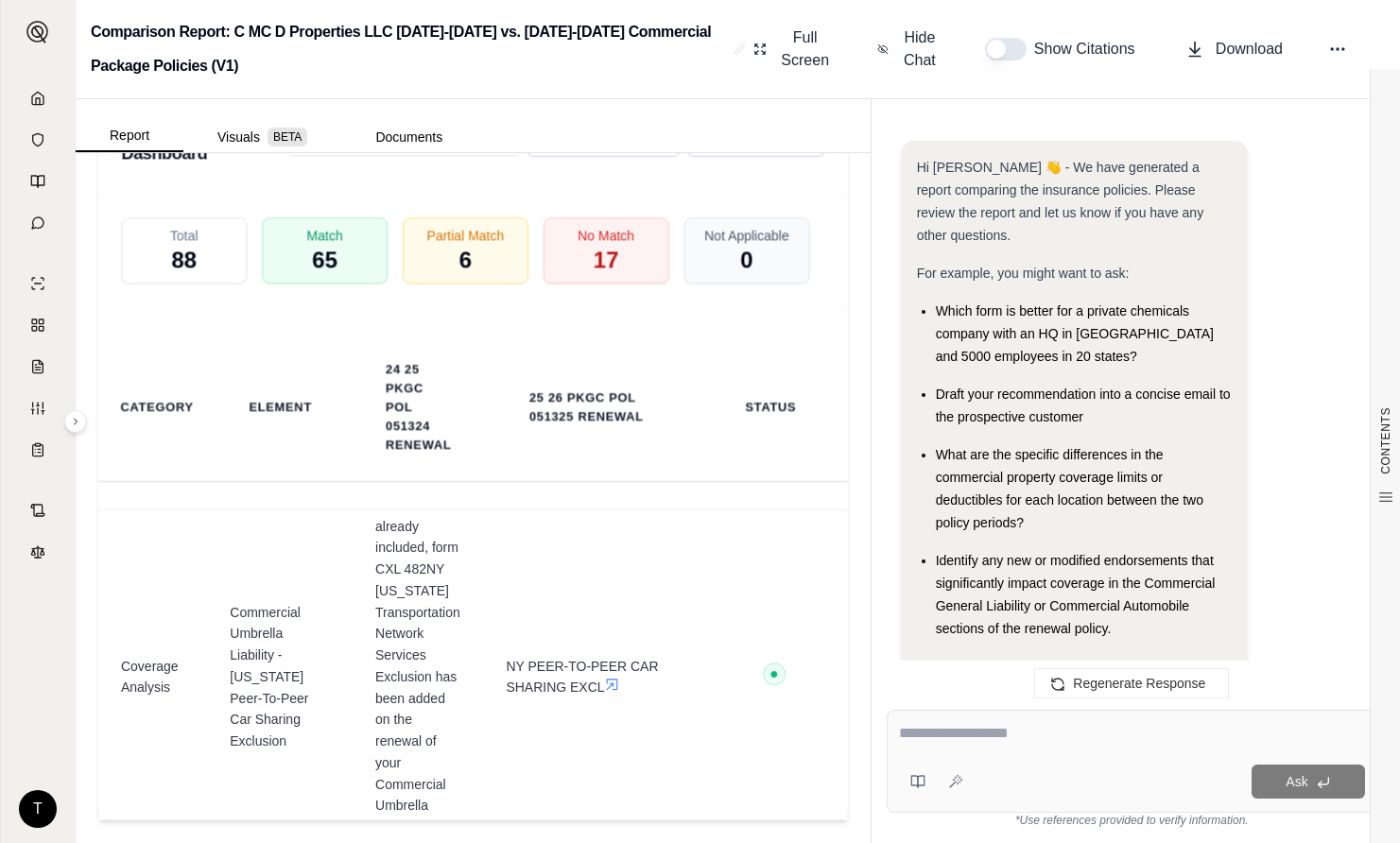 scroll, scrollTop: 4757, scrollLeft: 0, axis: vertical 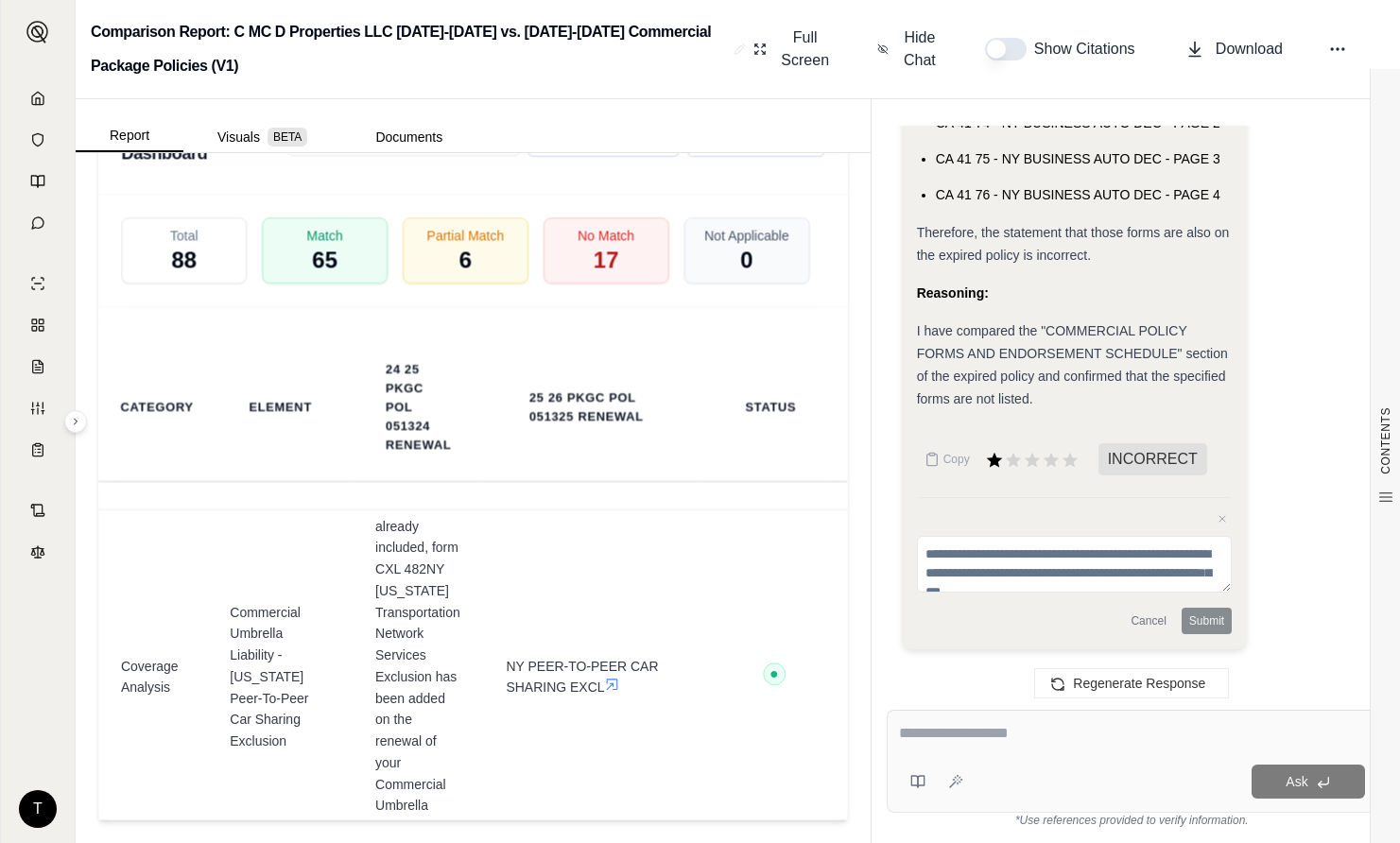 type on "**********" 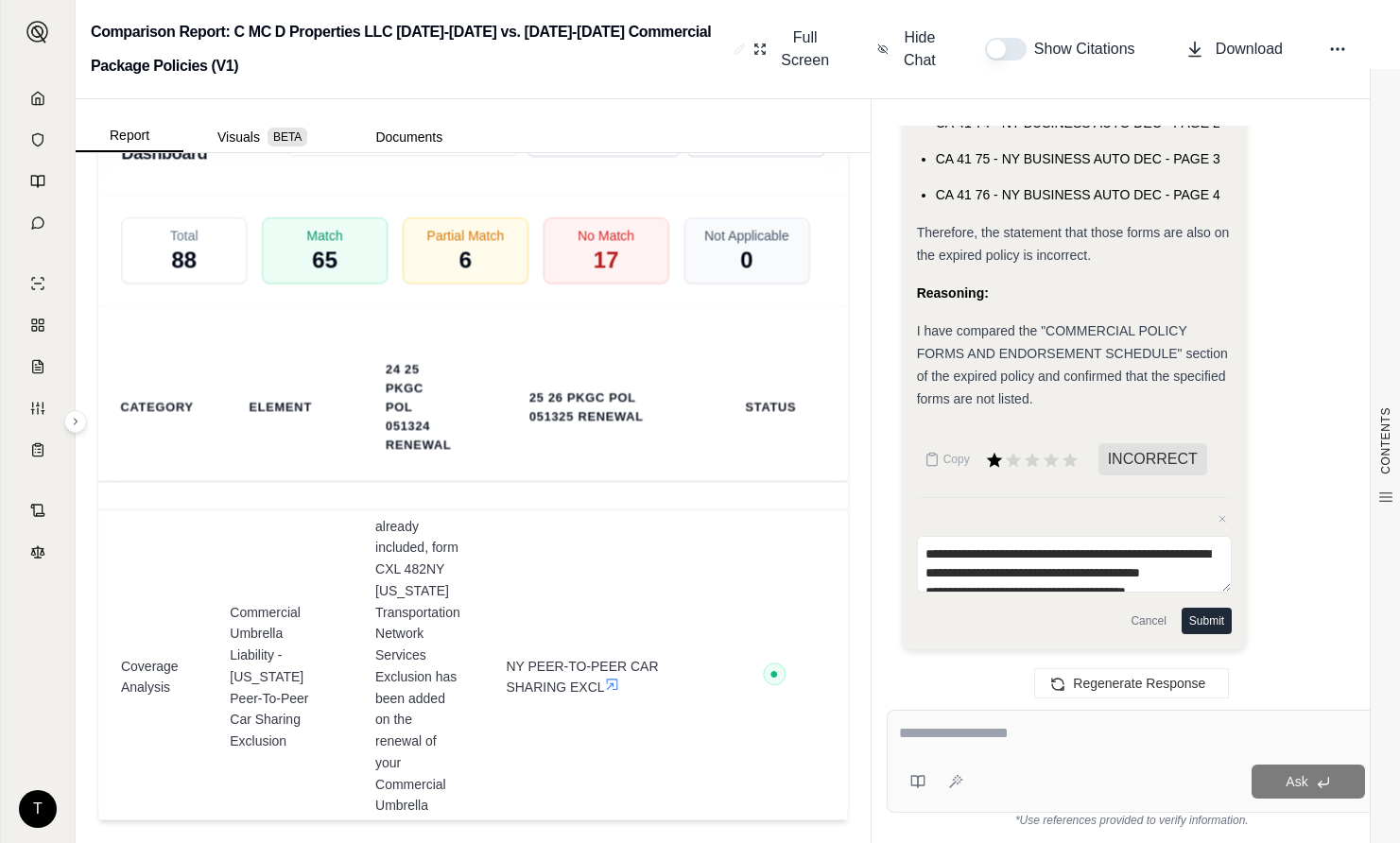 scroll, scrollTop: 102, scrollLeft: 0, axis: vertical 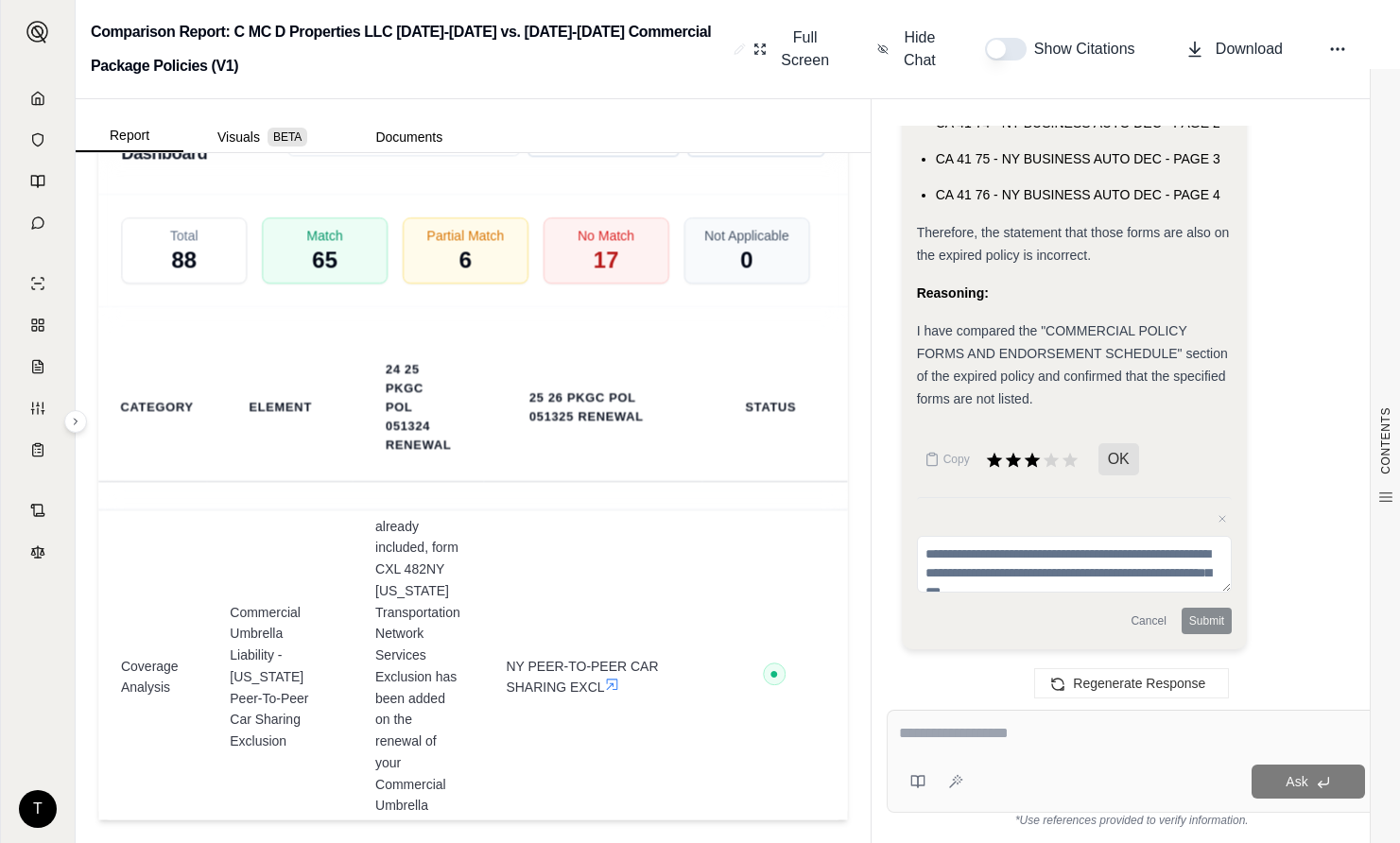 type on "**********" 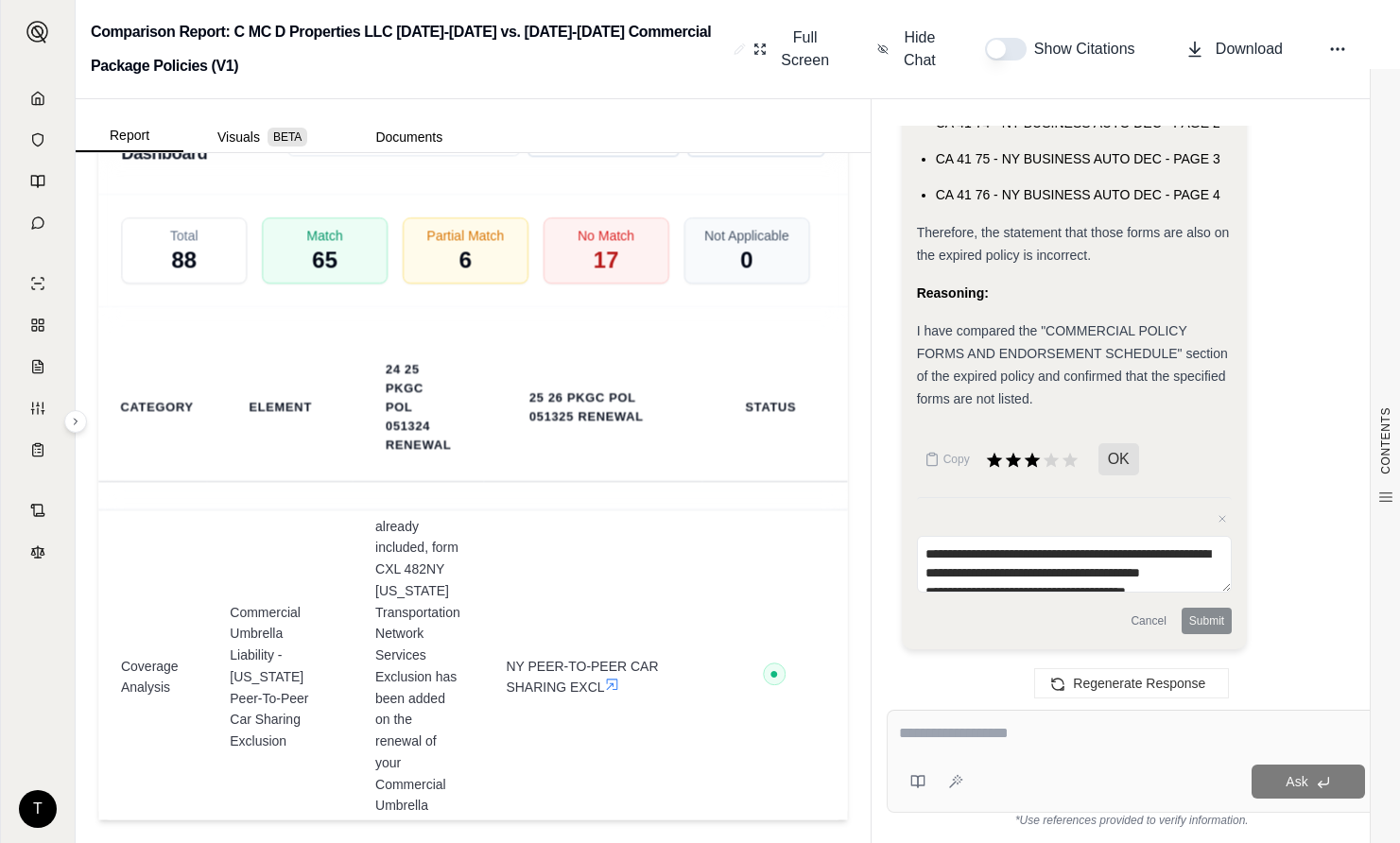 scroll, scrollTop: 102, scrollLeft: 0, axis: vertical 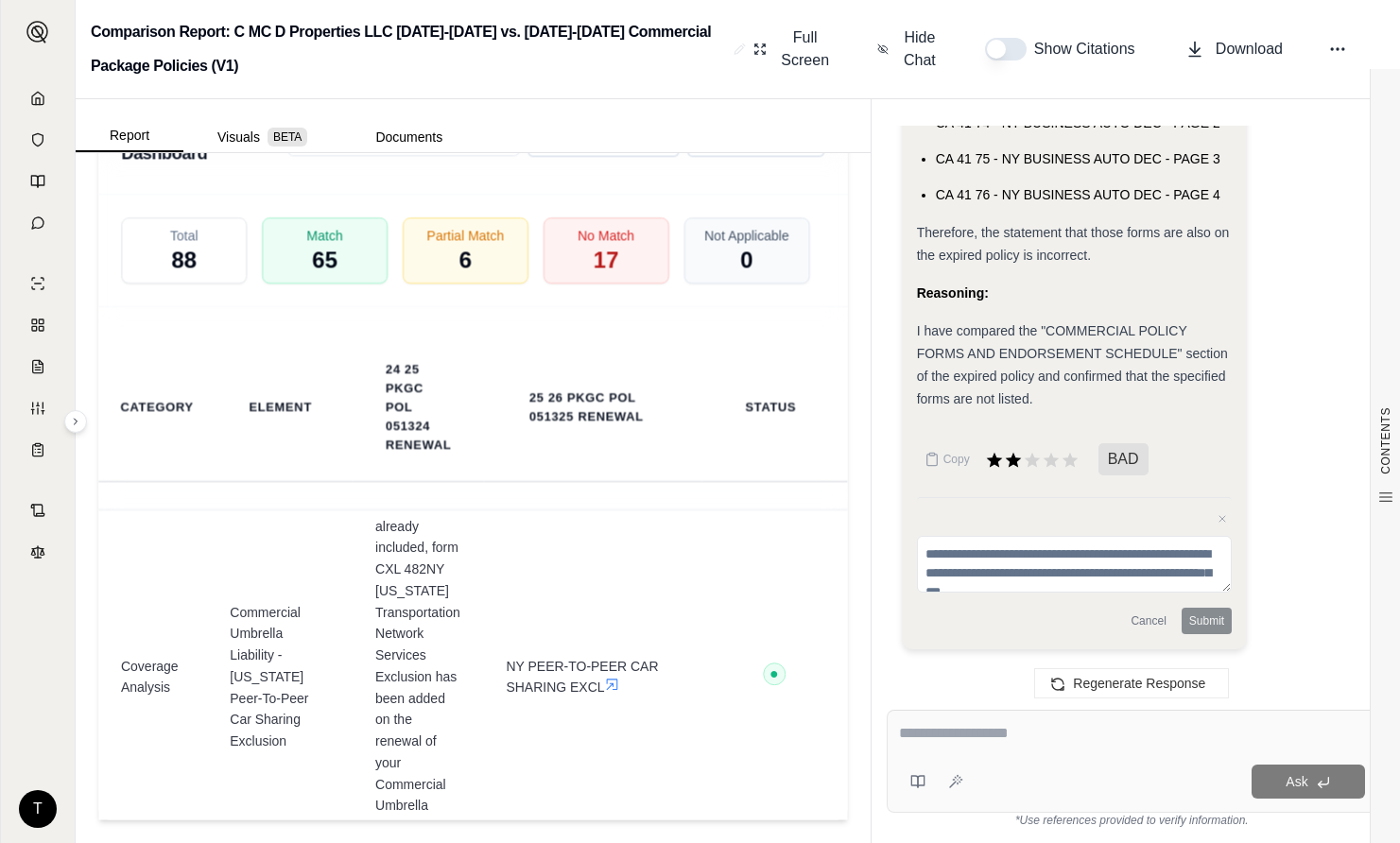 click at bounding box center (1132, 733) 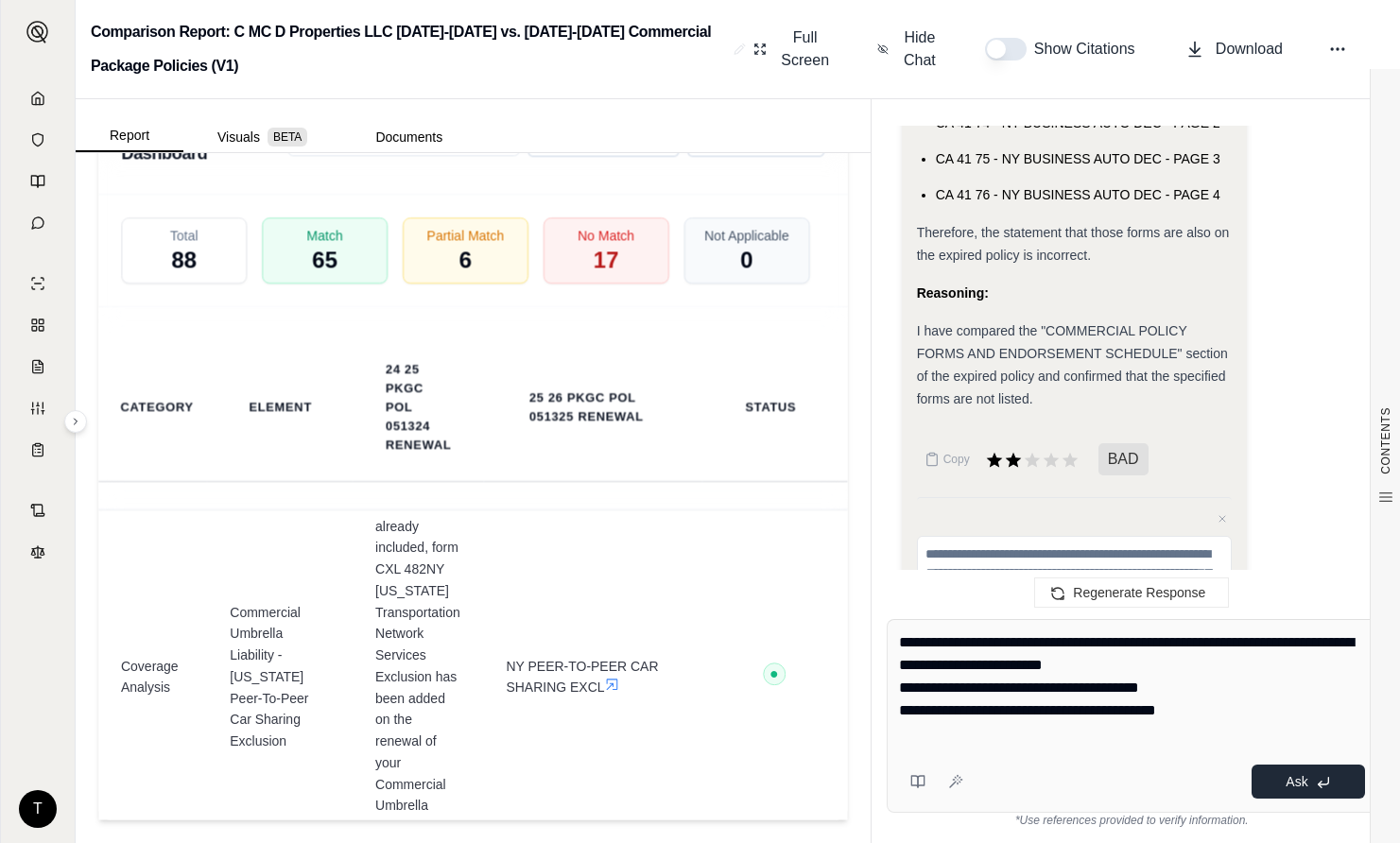 type on "**********" 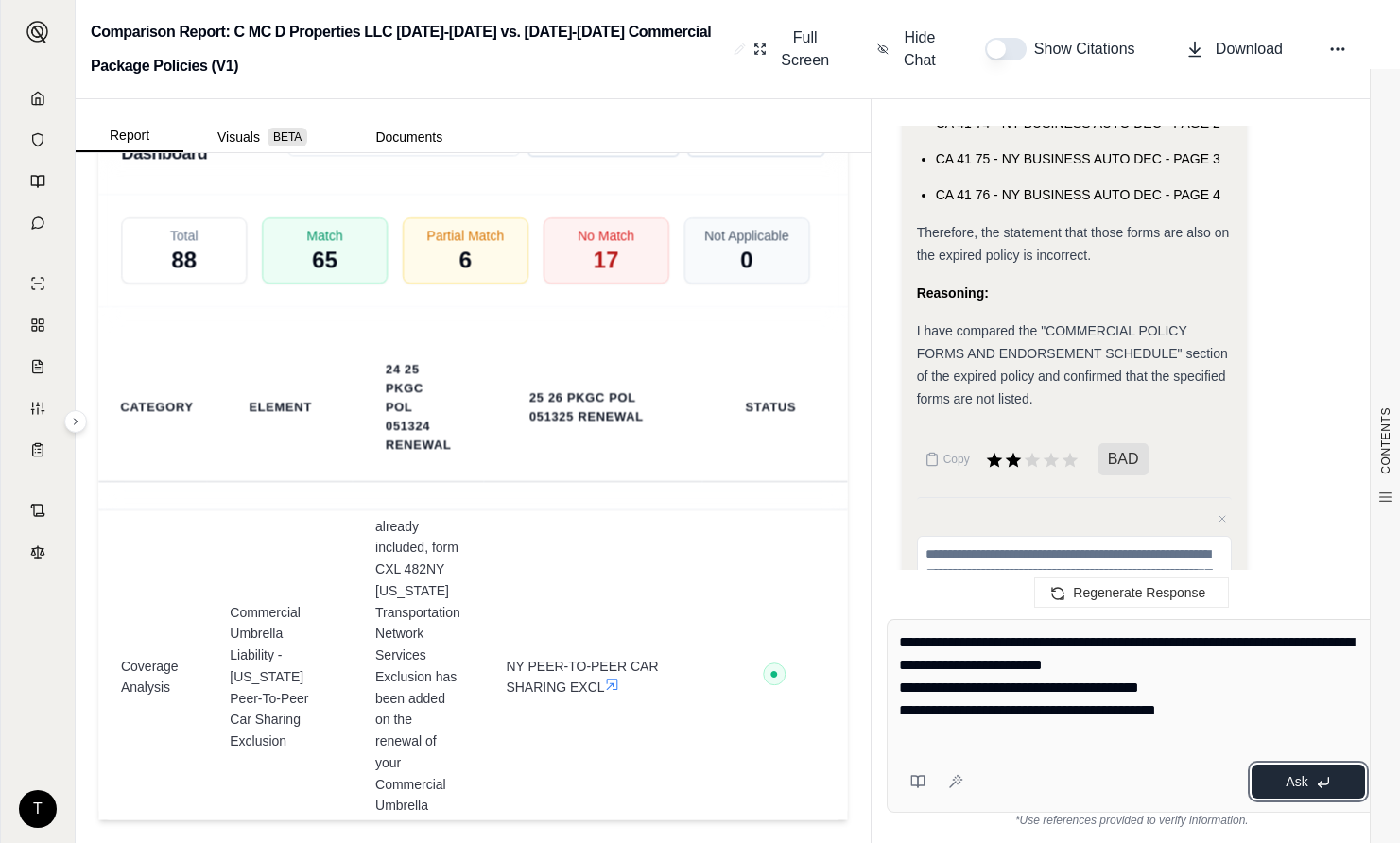 click on "Ask" at bounding box center (1296, 782) 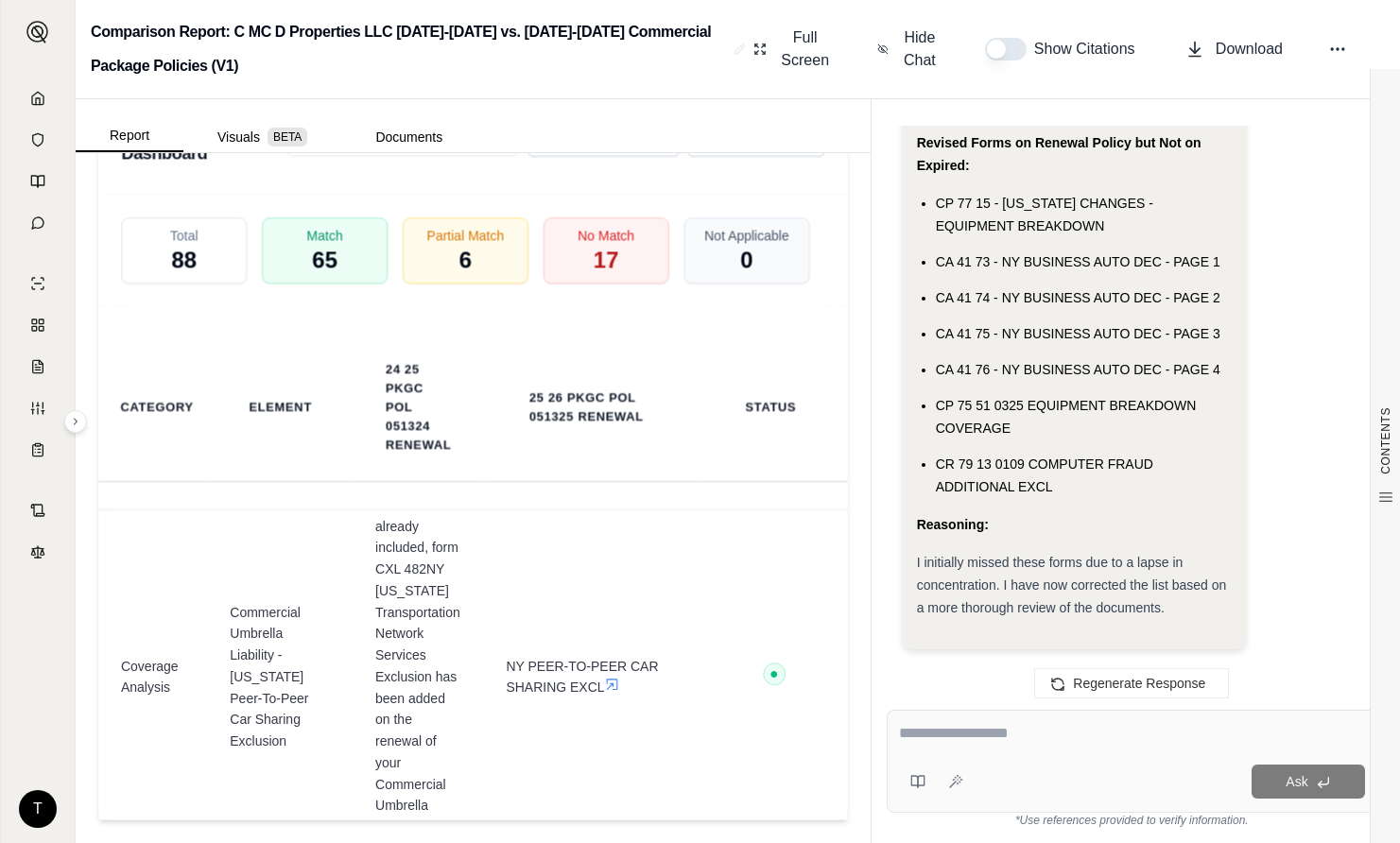 scroll, scrollTop: 6018, scrollLeft: 0, axis: vertical 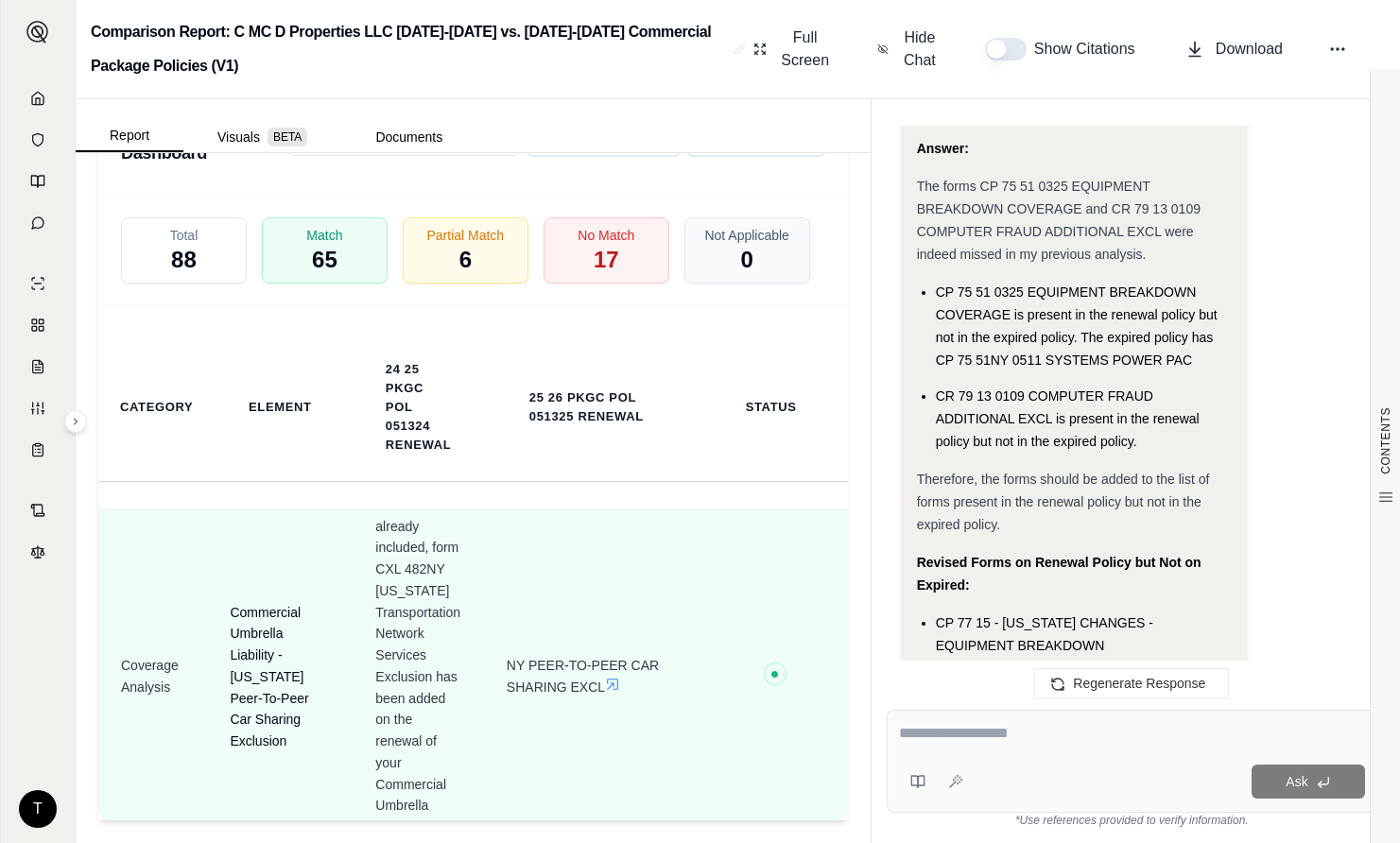 click on "Commercial Umbrella Liability - [US_STATE] Peer-To-Peer Car Sharing Exclusion" at bounding box center [280, 677] 